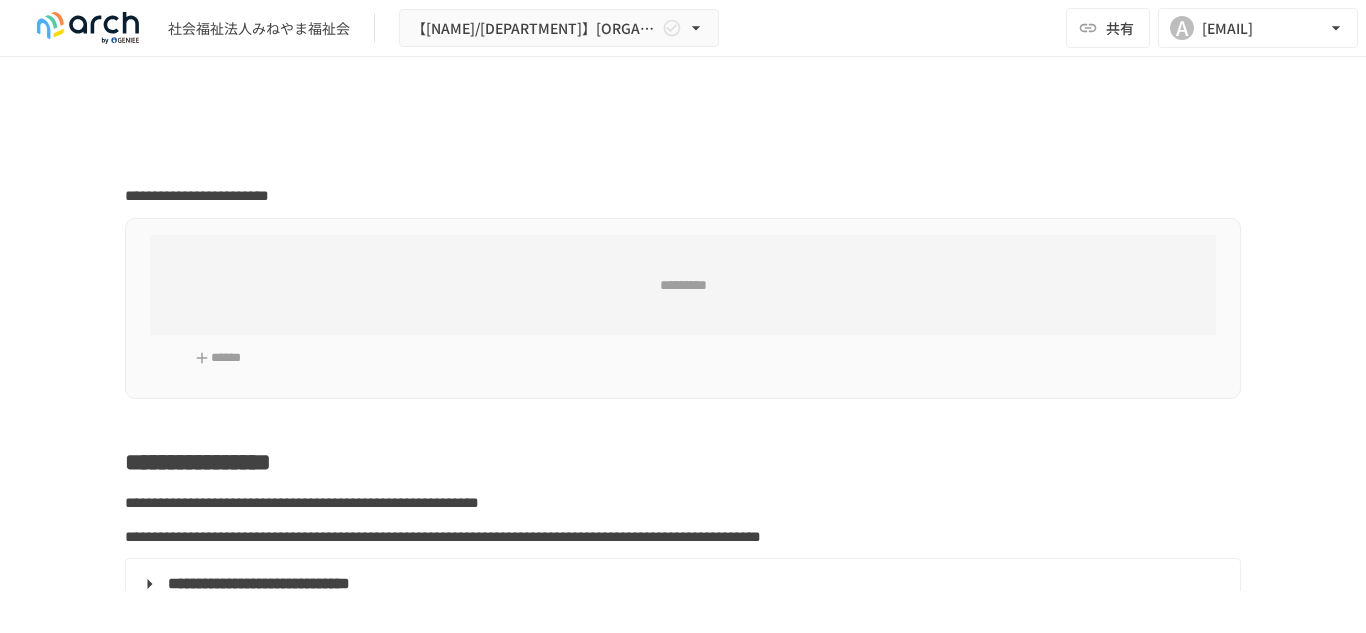 scroll, scrollTop: 0, scrollLeft: 0, axis: both 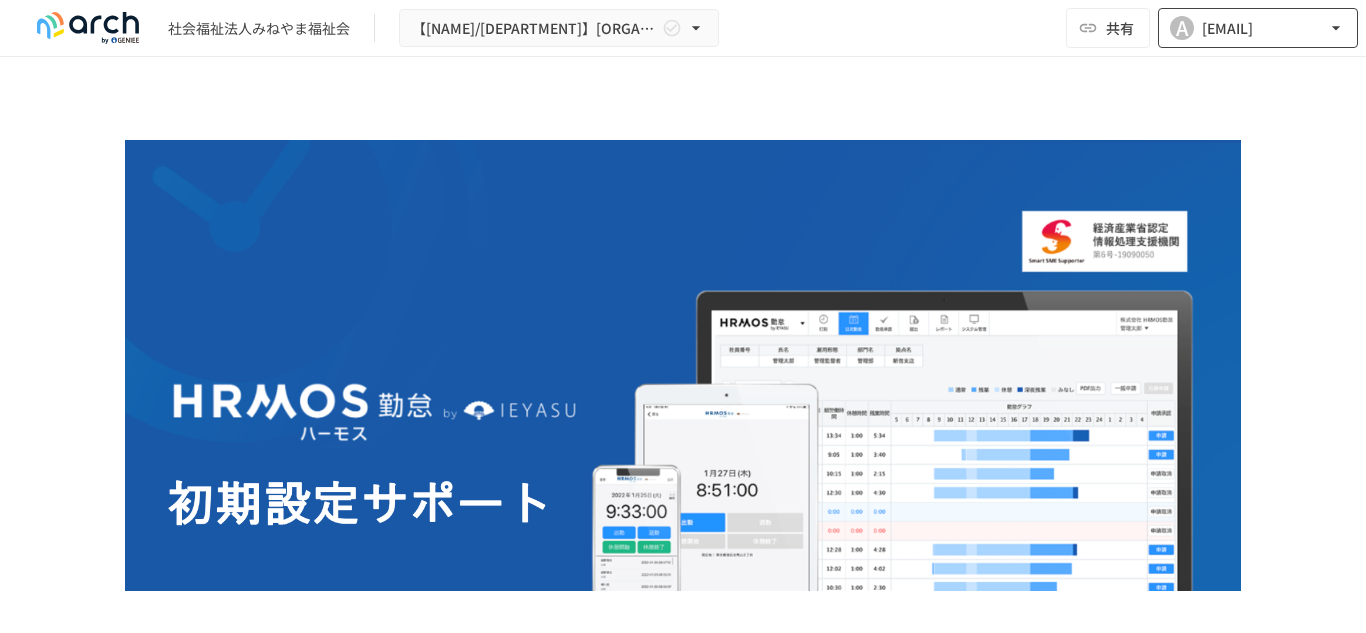 click 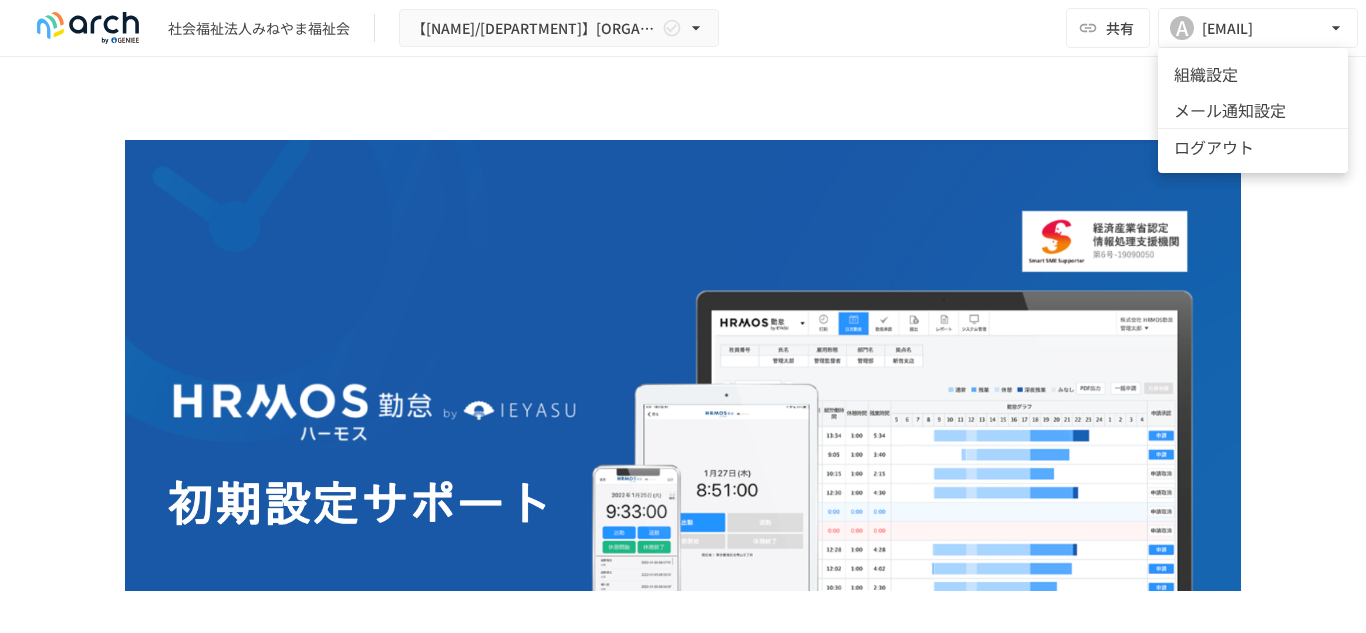 click at bounding box center [683, 316] 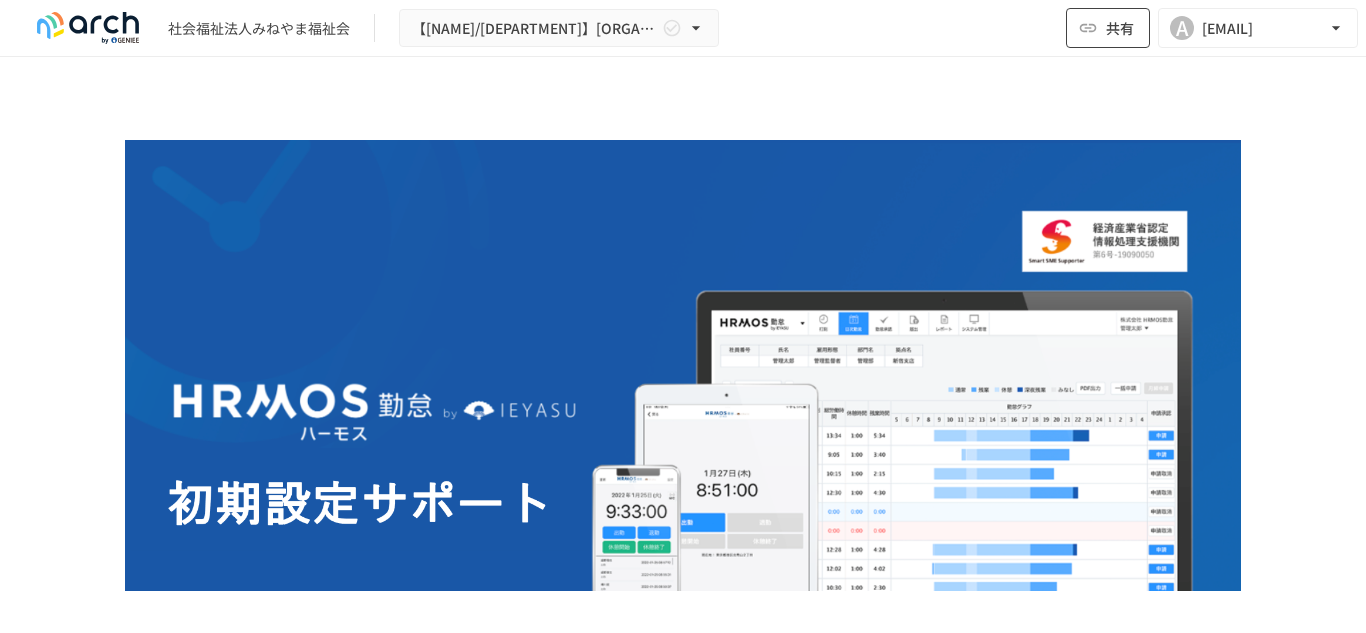 click on "共有" at bounding box center [1120, 28] 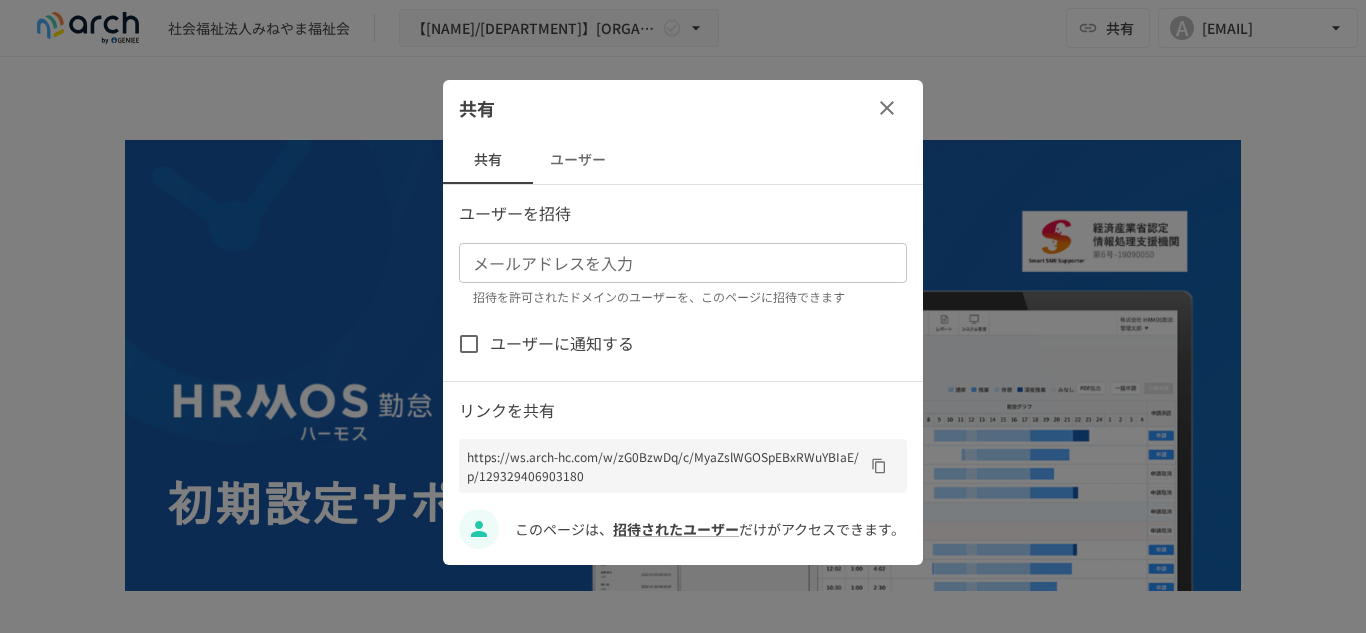 click on "メールアドレスを入力" at bounding box center (681, 263) 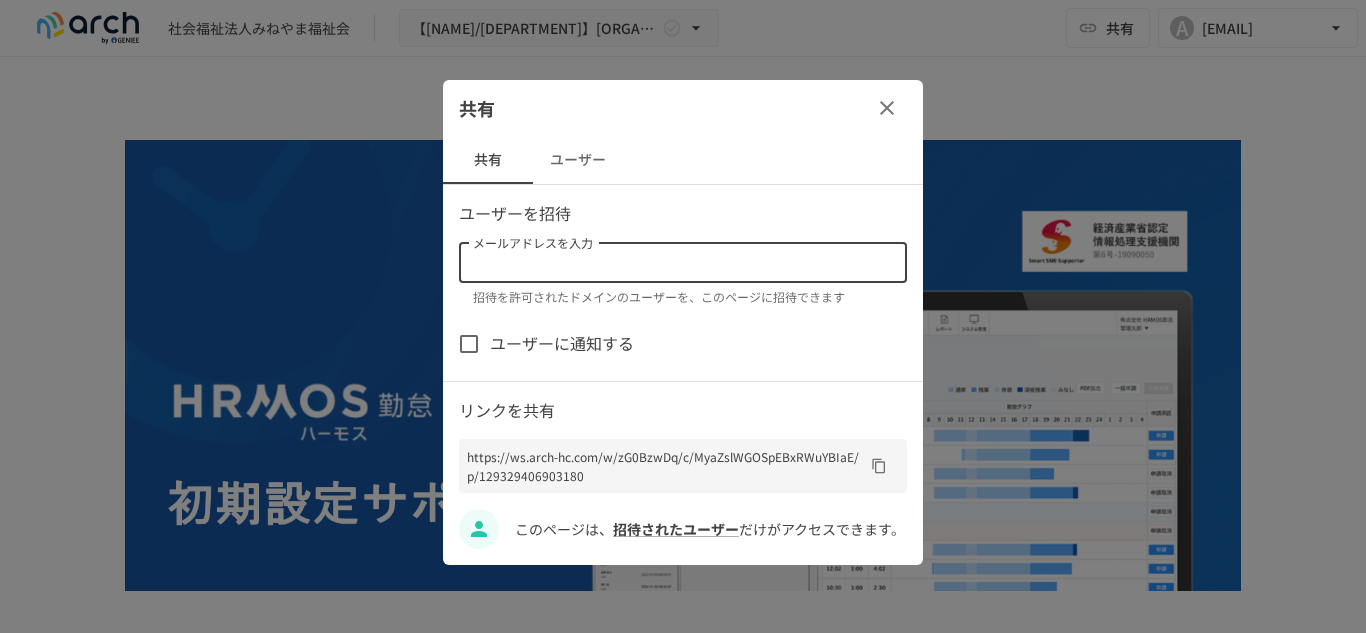 type on "*" 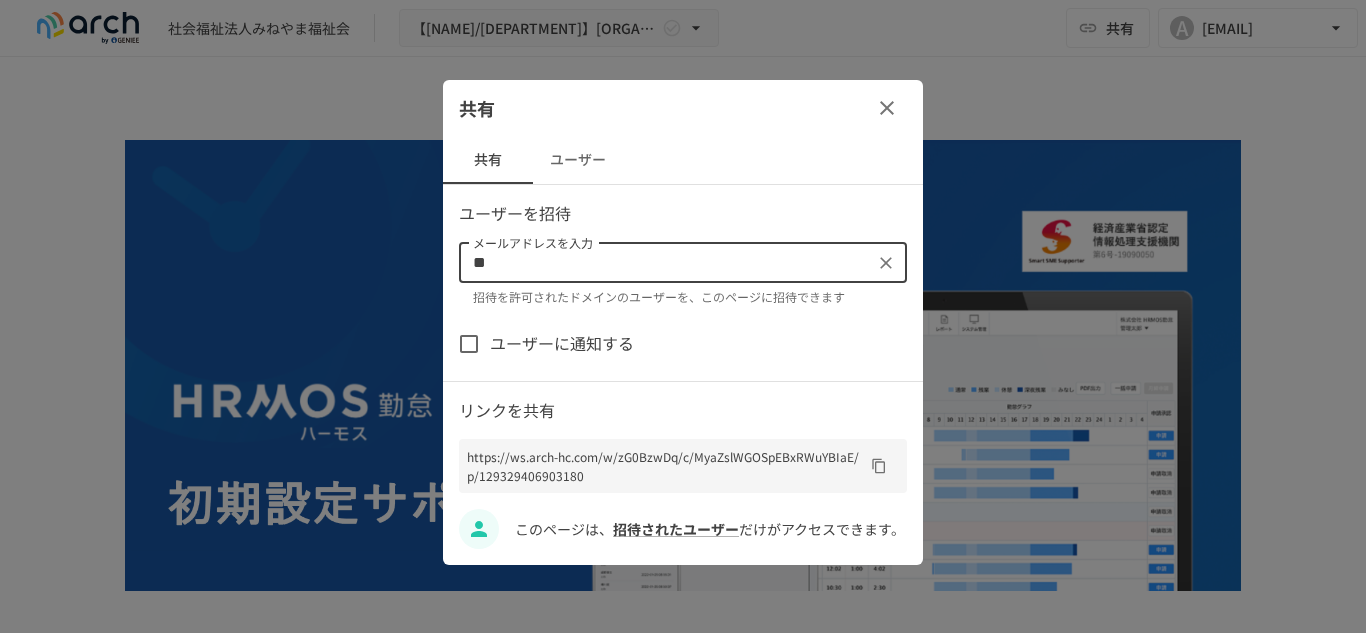 type on "*" 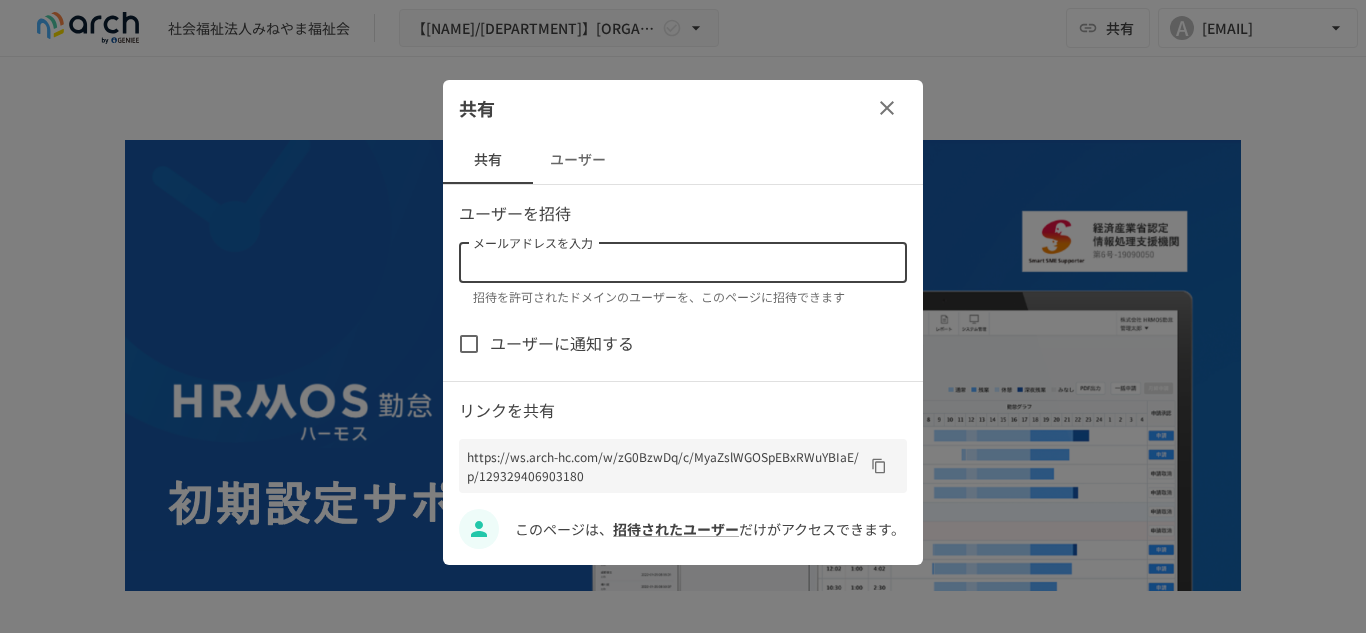 type on "*" 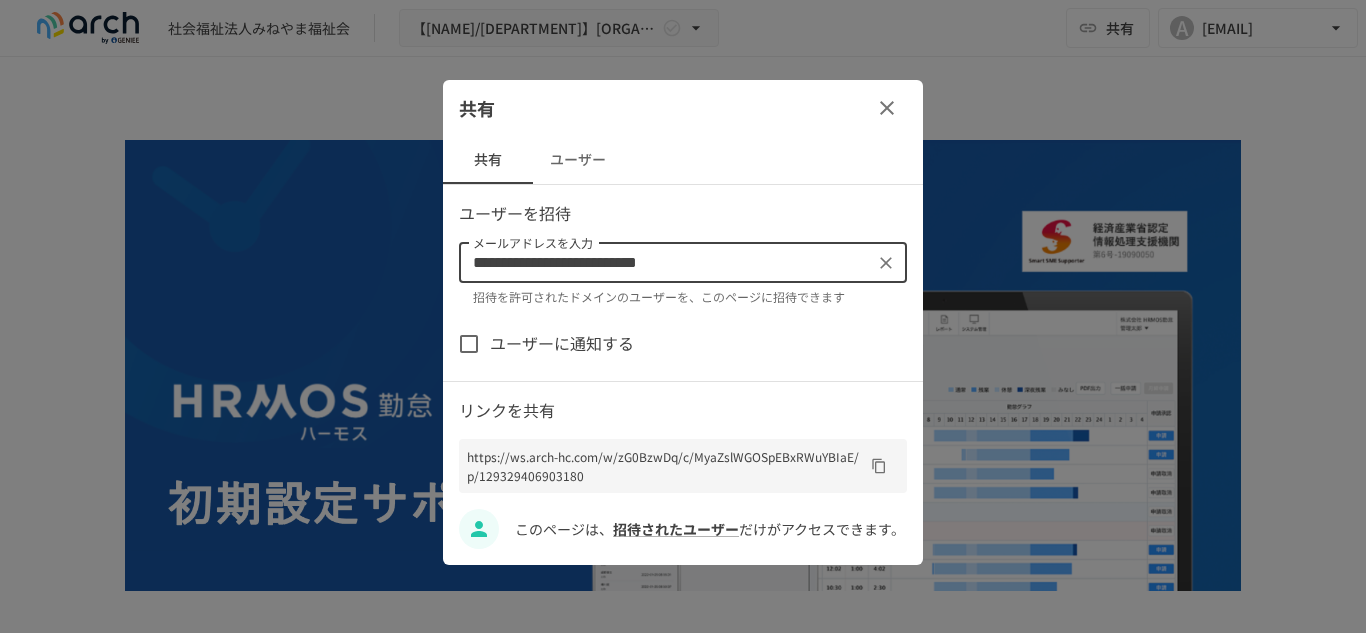 type on "**********" 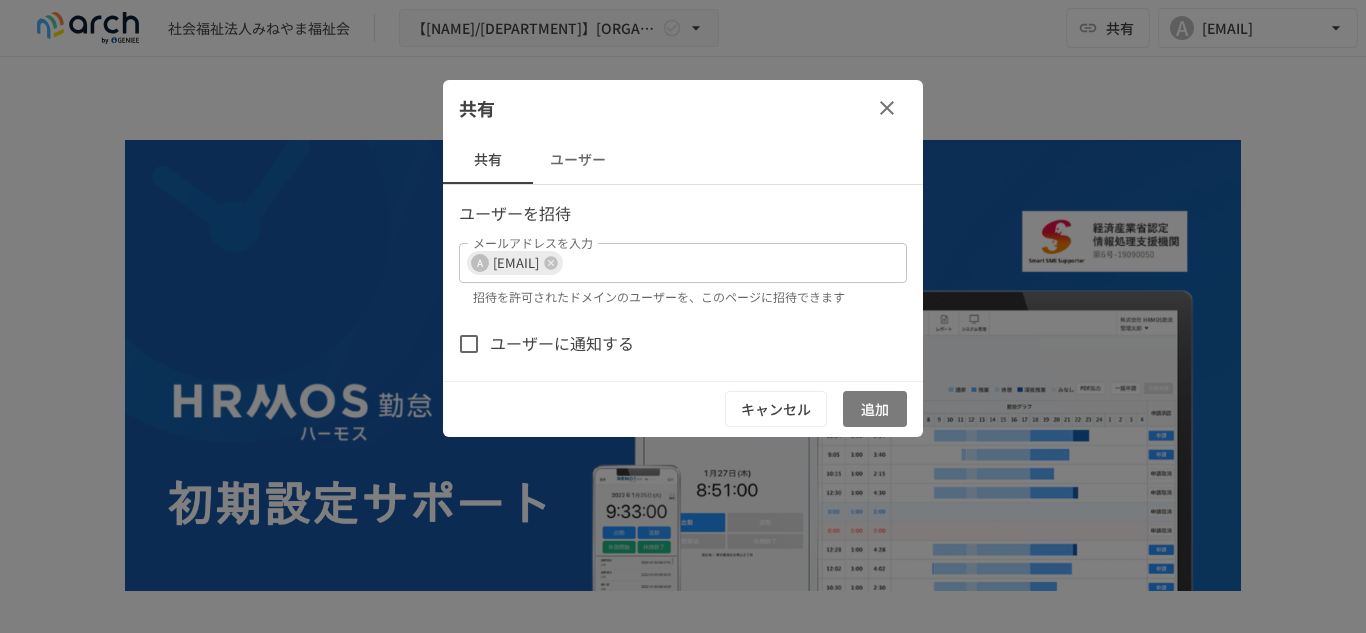 click on "追加" at bounding box center [875, 409] 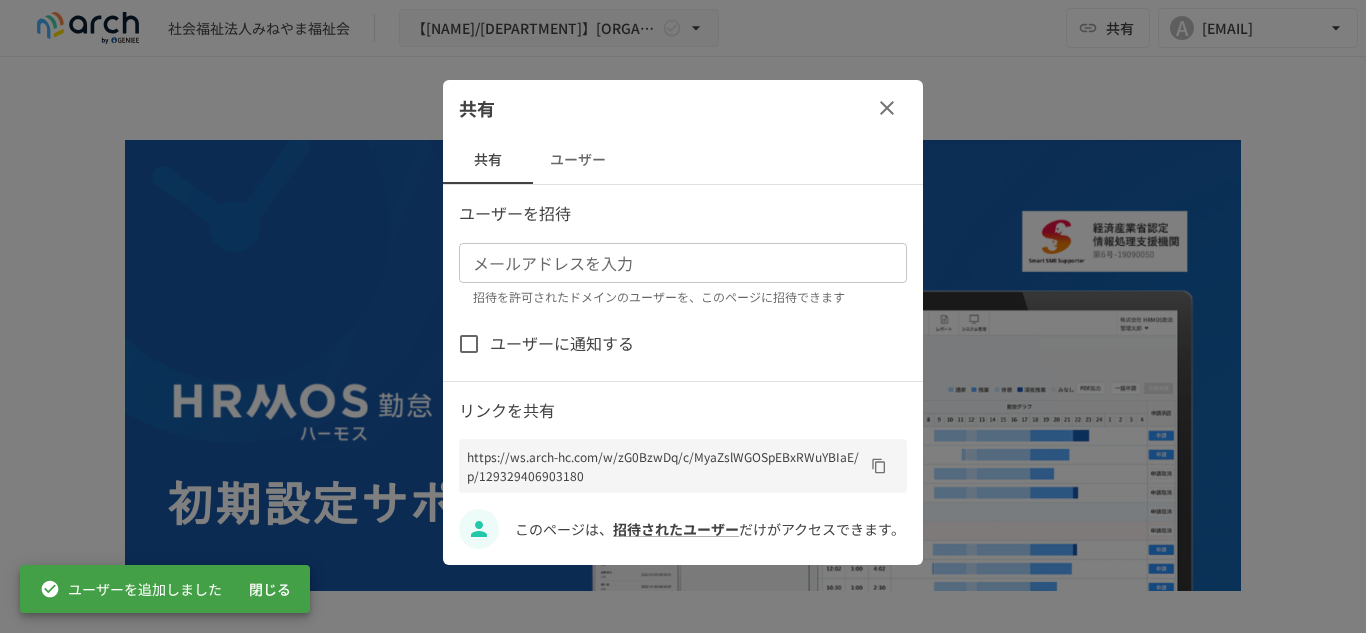 click on "メールアドレスを入力" at bounding box center (681, 263) 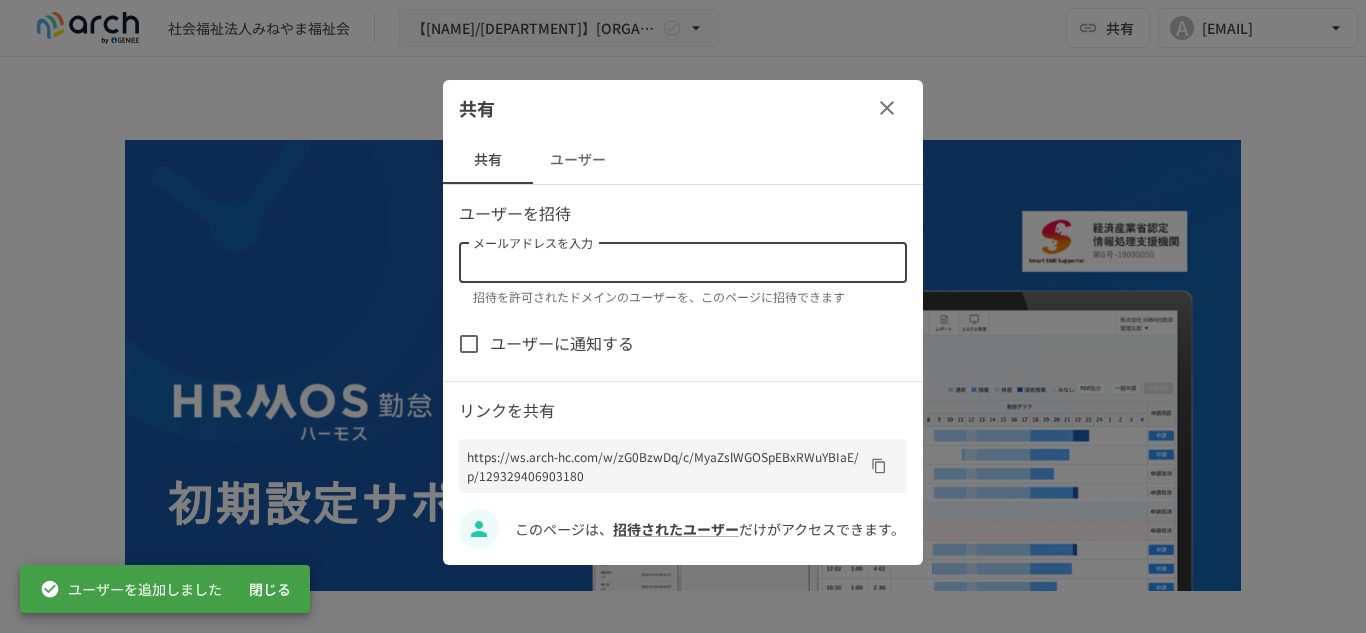 click on "メールアドレスを入力" at bounding box center [681, 263] 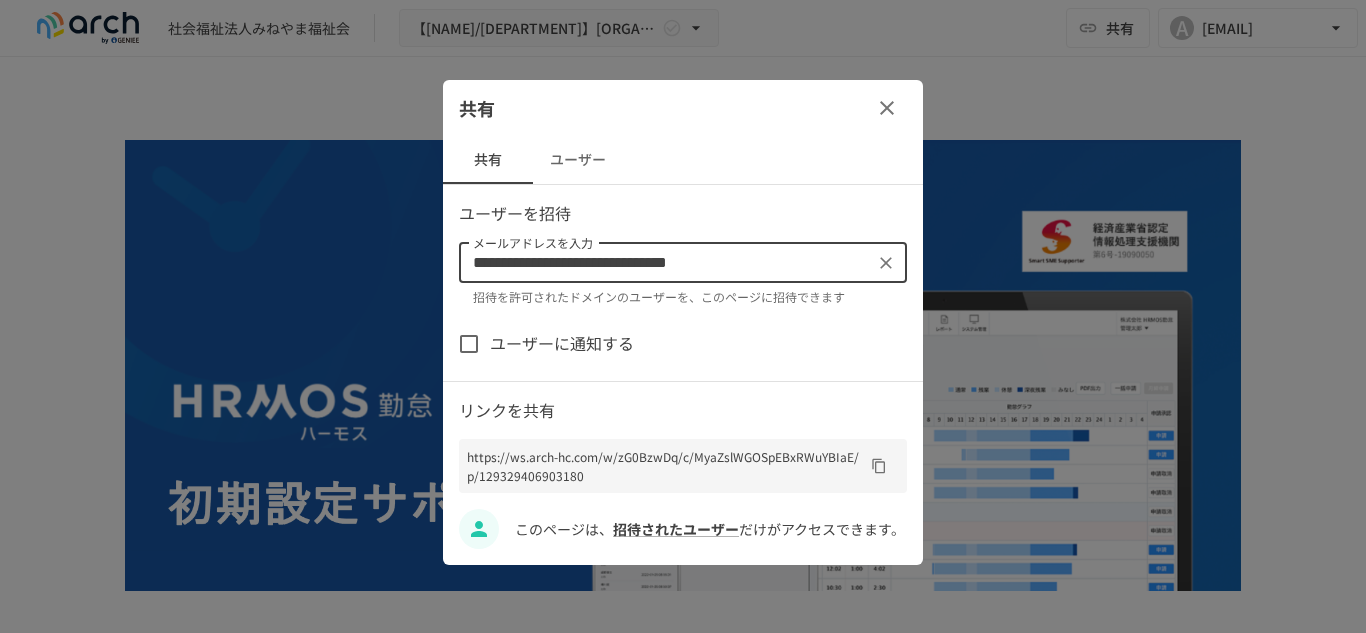 type on "**********" 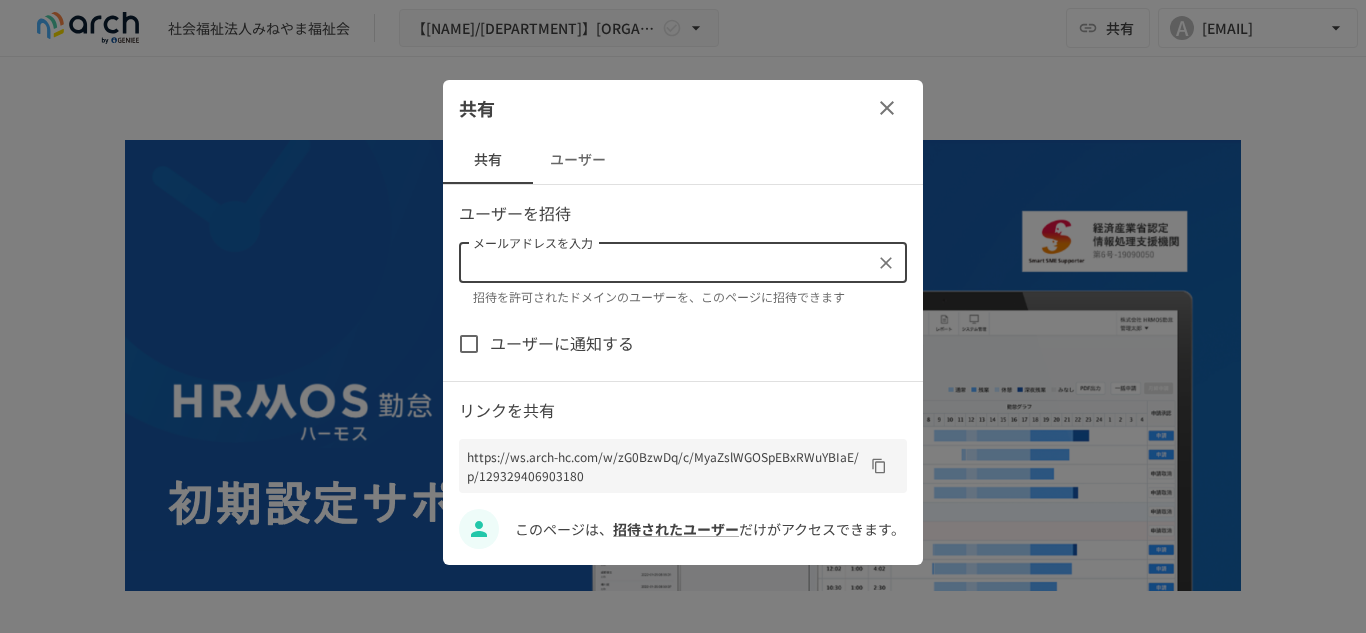 click on "共有 ユーザー" at bounding box center (683, 160) 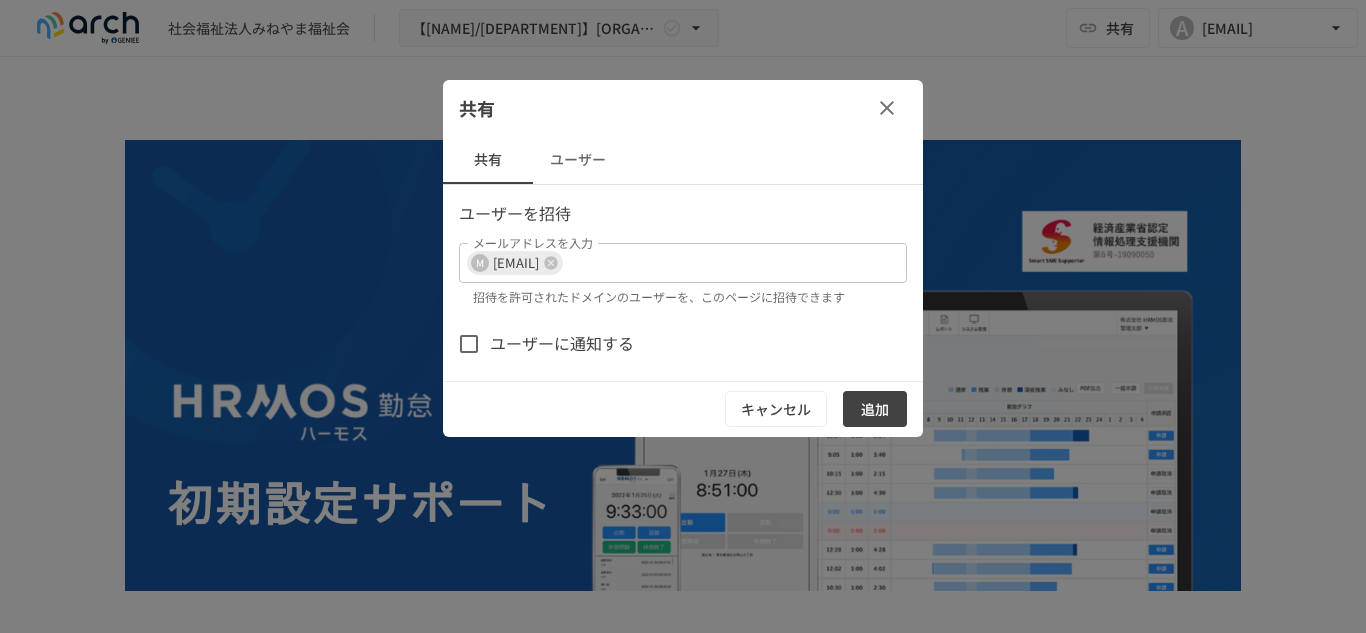 click on "追加" at bounding box center (875, 409) 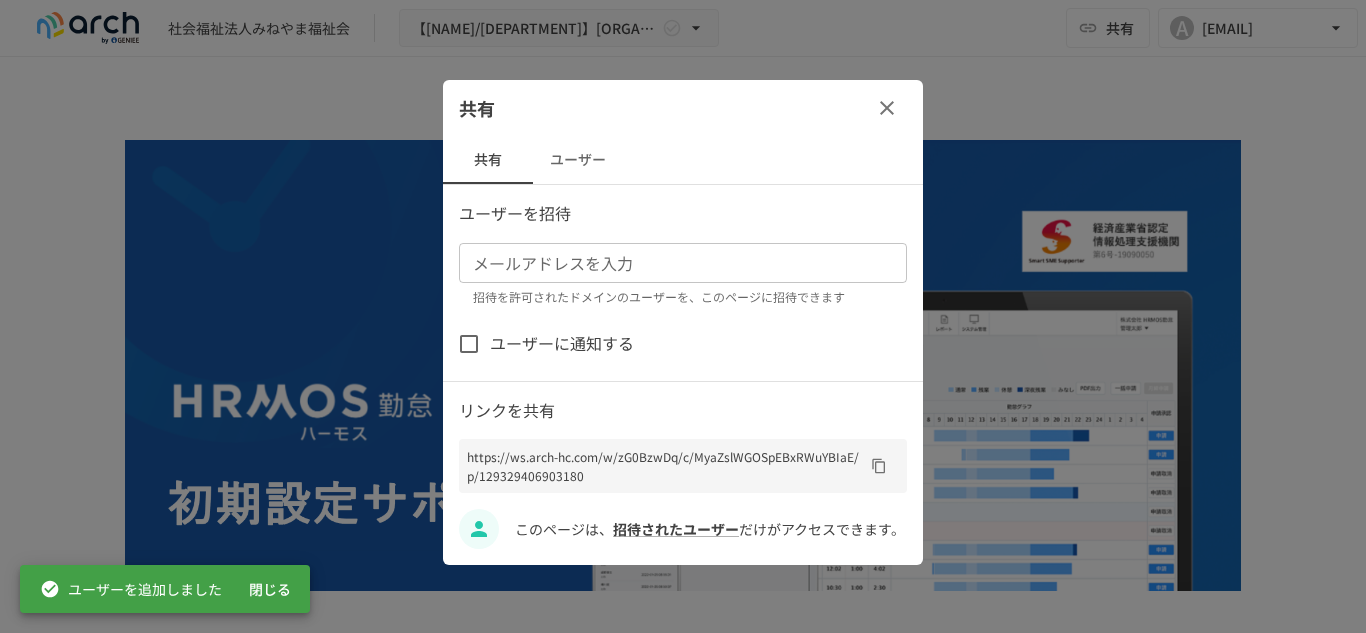 click at bounding box center [683, 316] 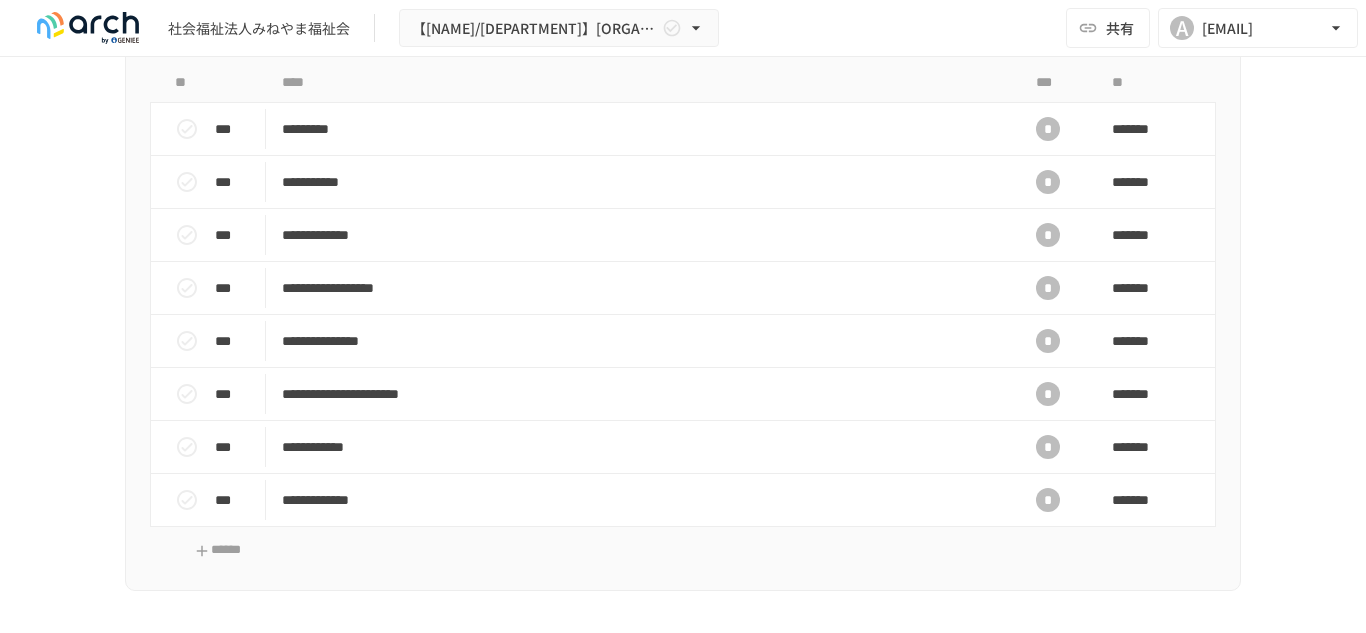 scroll, scrollTop: 2902, scrollLeft: 0, axis: vertical 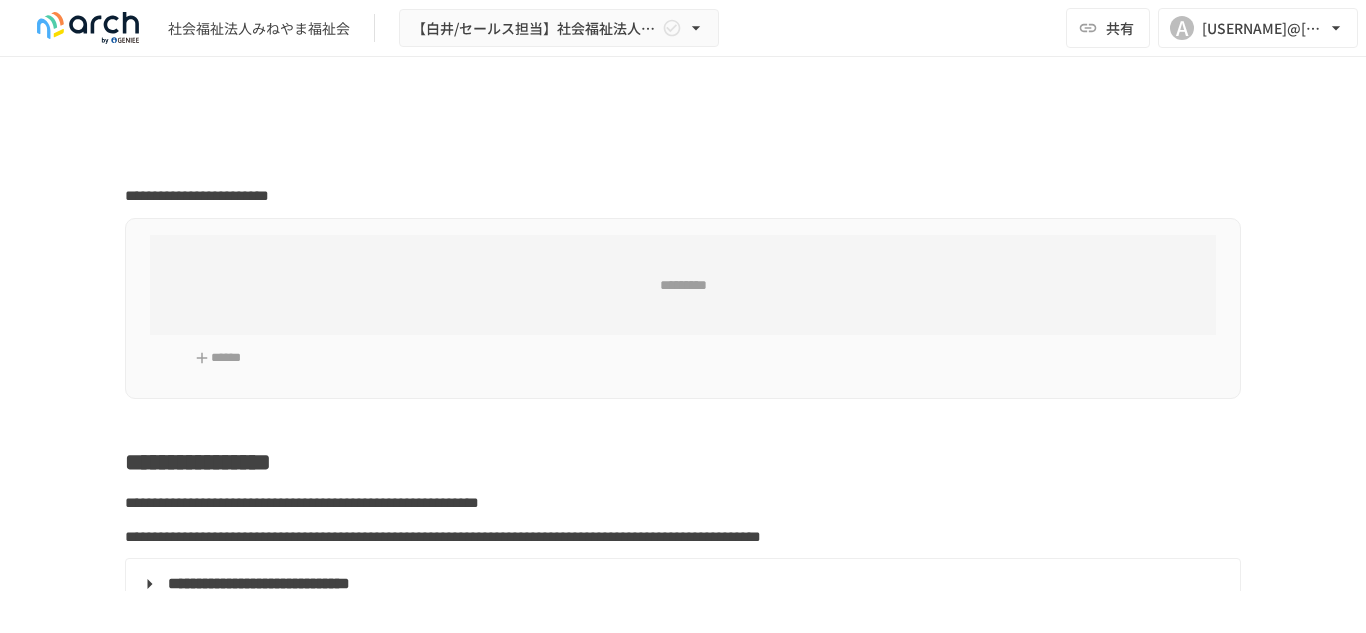 type on "**********" 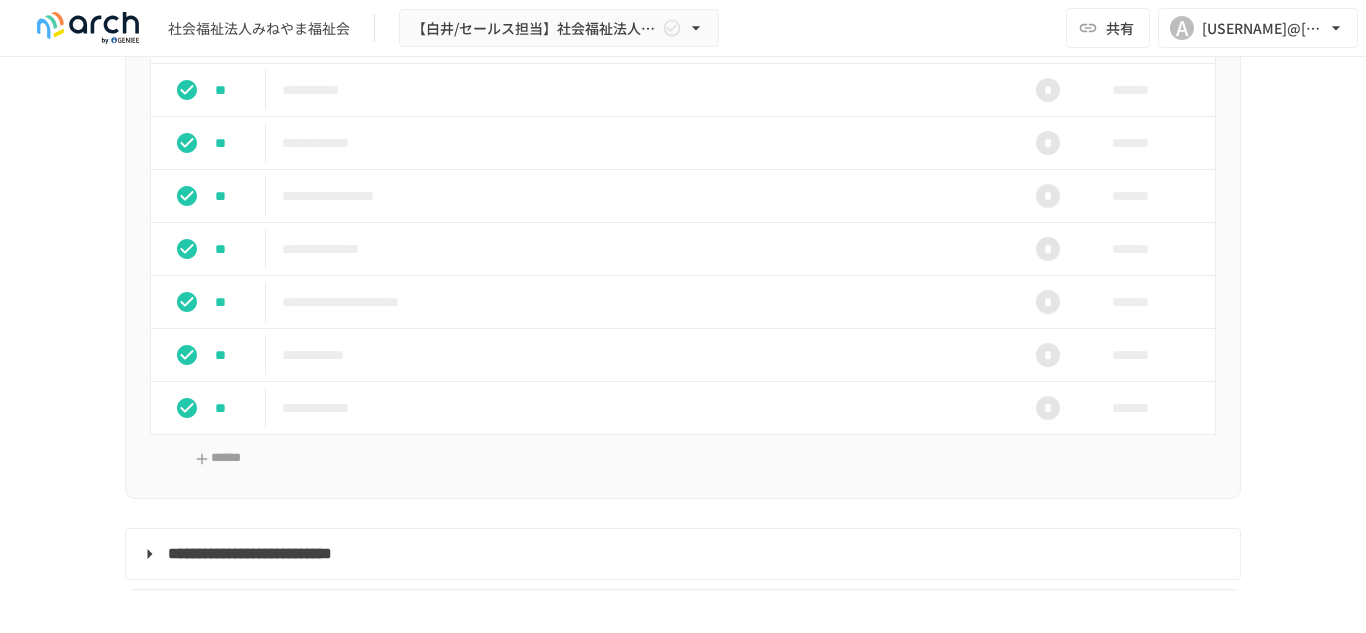 scroll, scrollTop: 0, scrollLeft: 0, axis: both 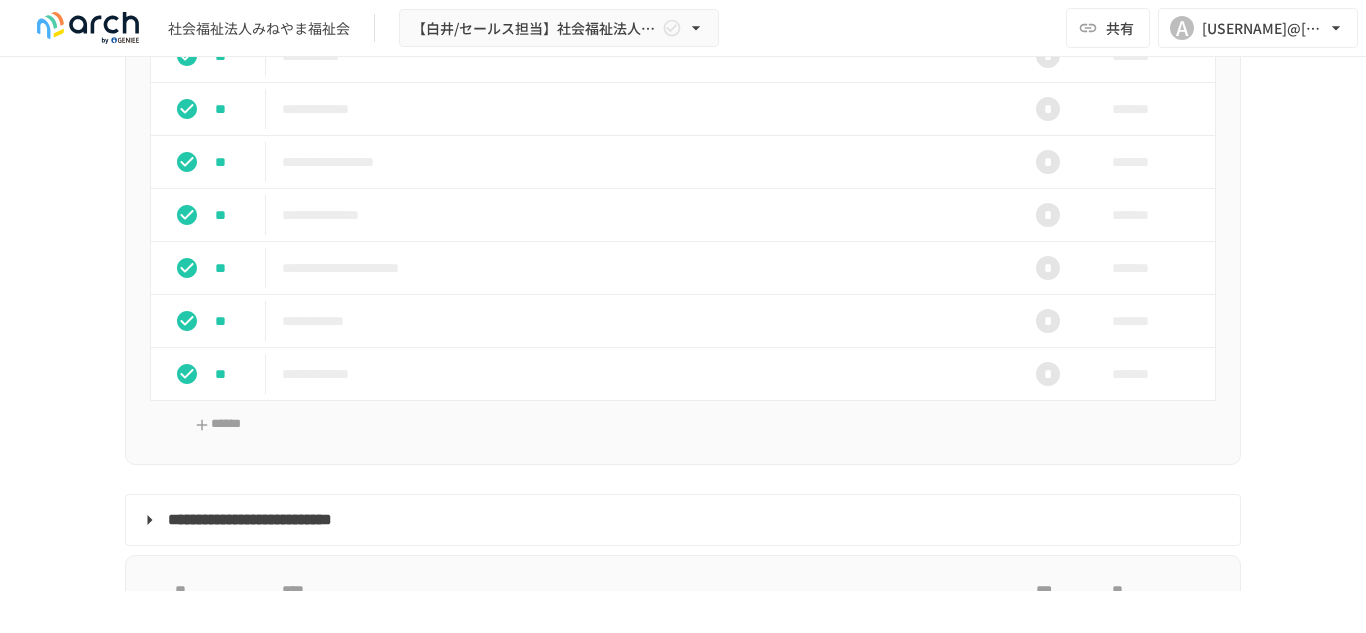 click on "*********" at bounding box center (641, 3) 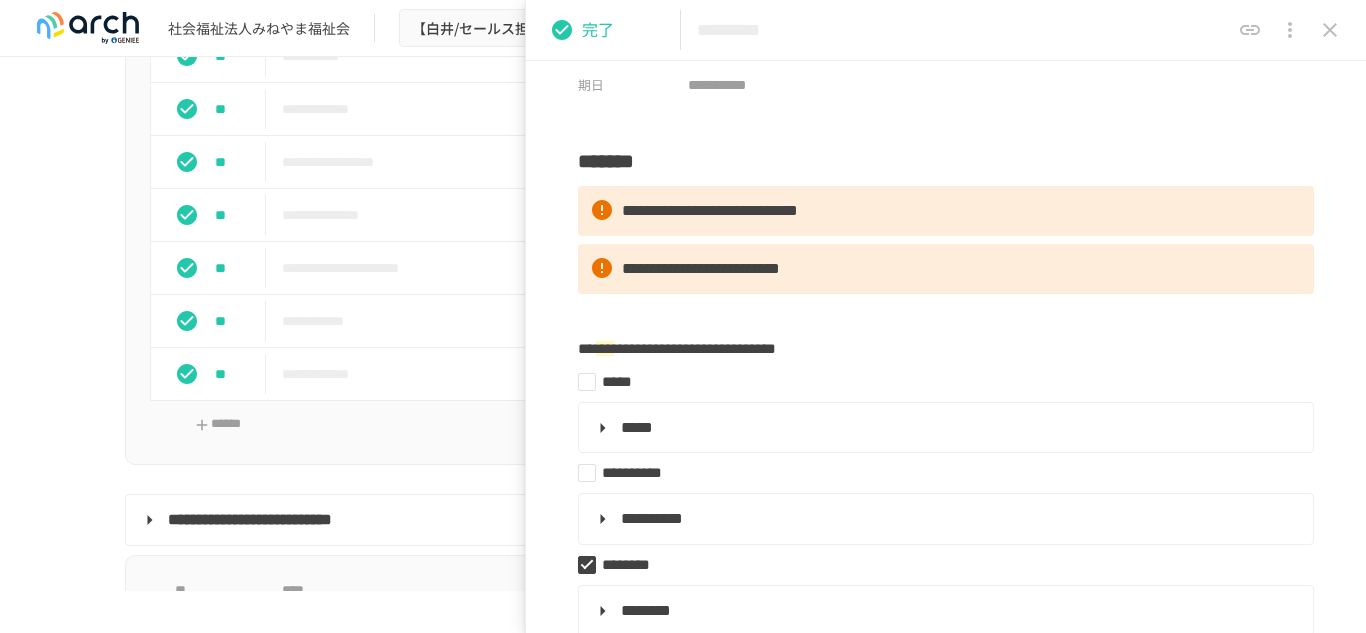 scroll, scrollTop: 0, scrollLeft: 0, axis: both 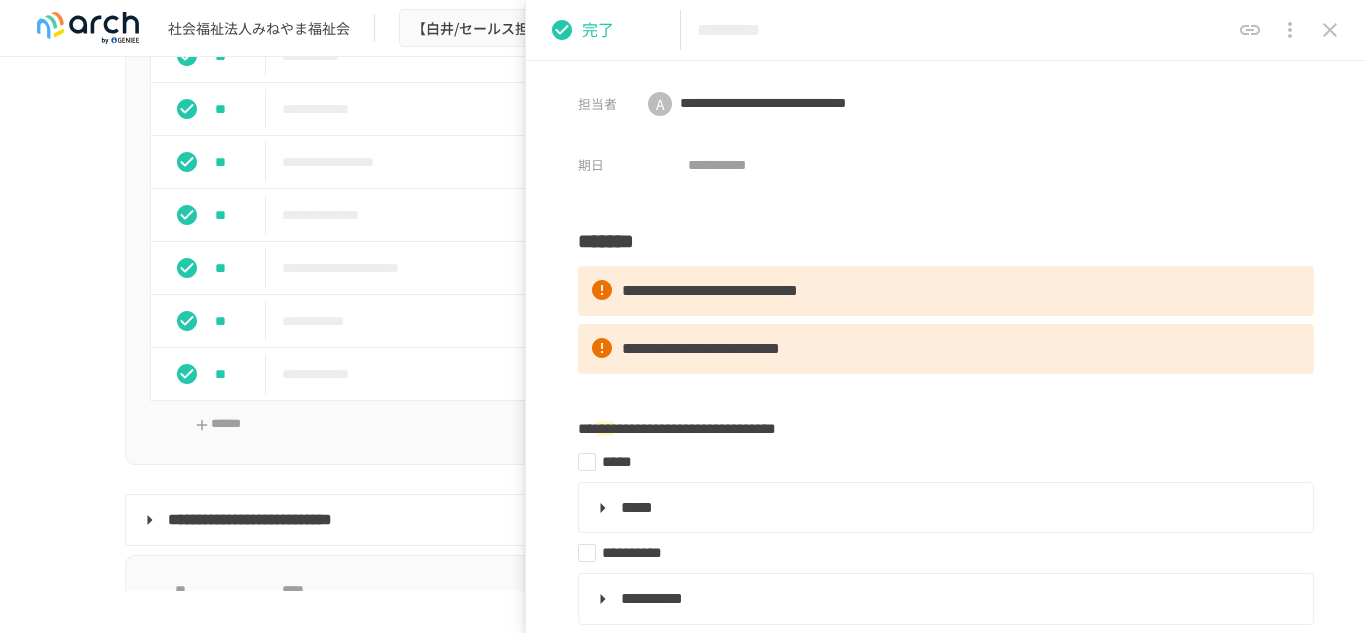 click 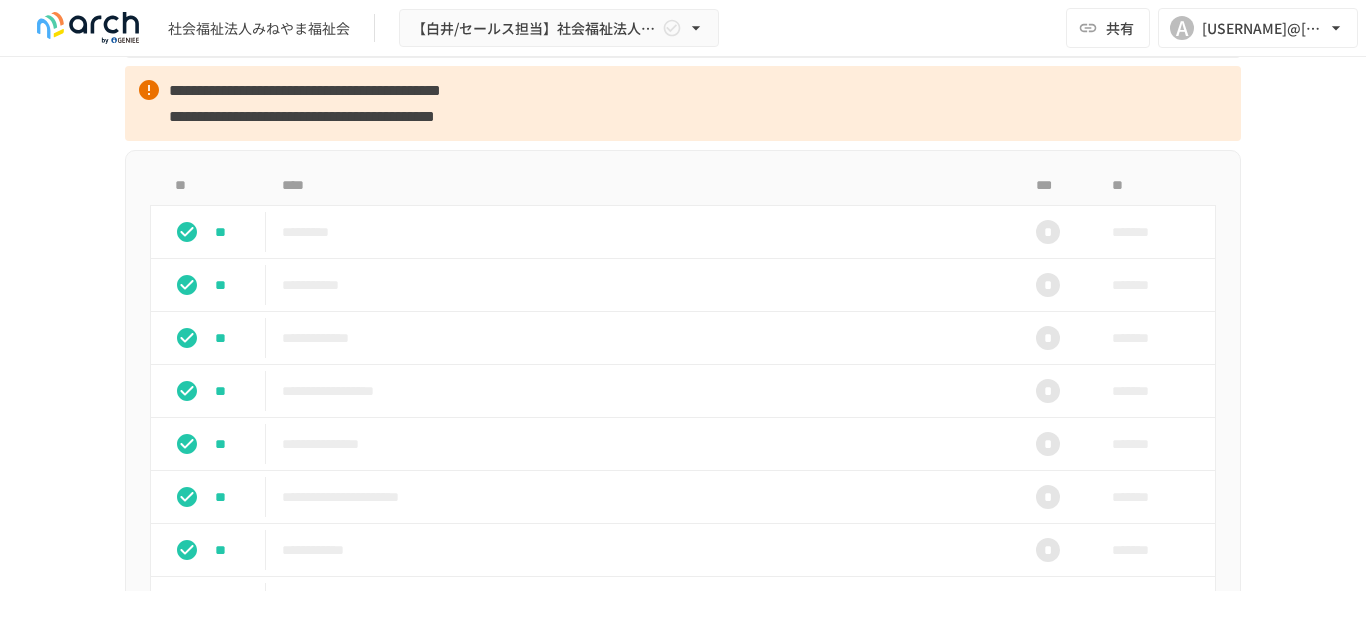 scroll, scrollTop: 2733, scrollLeft: 0, axis: vertical 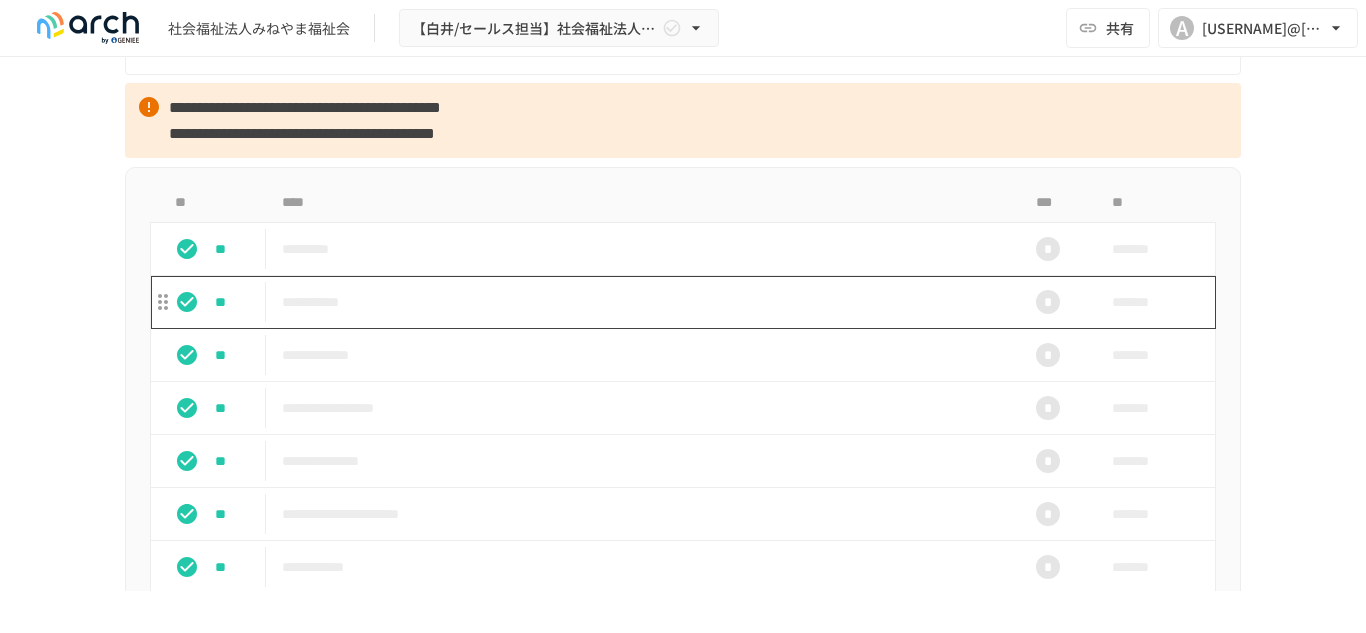 click on "**********" at bounding box center (641, 302) 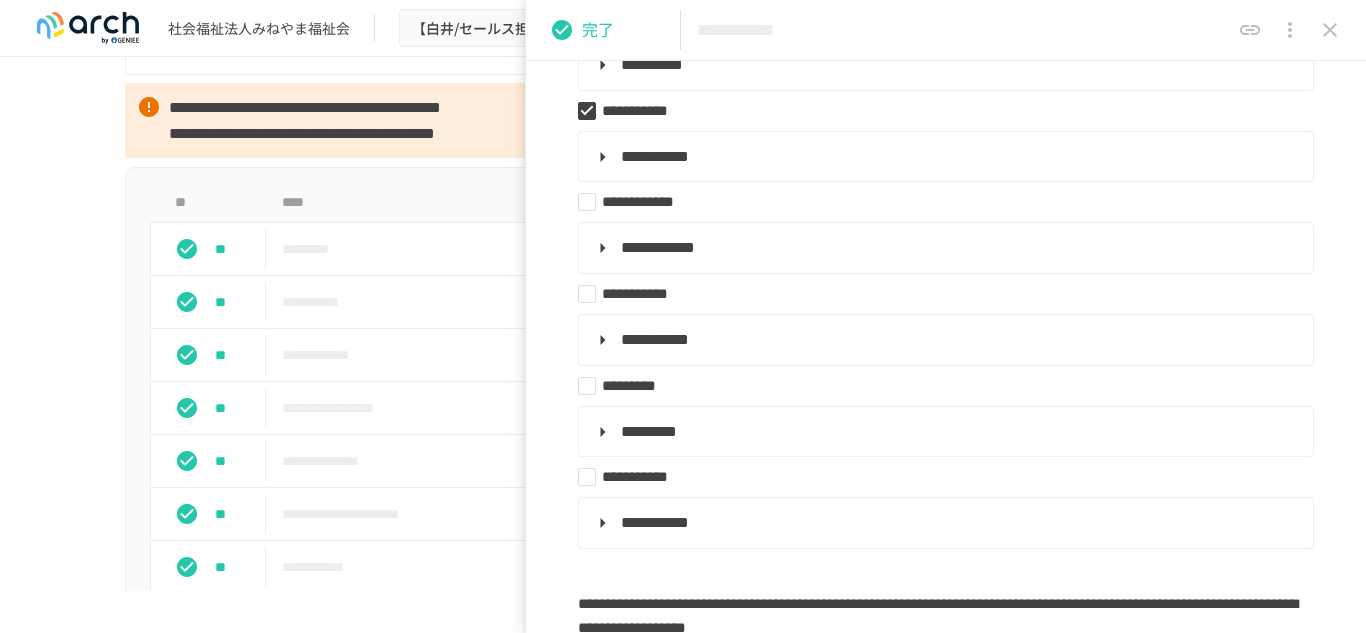 scroll, scrollTop: 450, scrollLeft: 0, axis: vertical 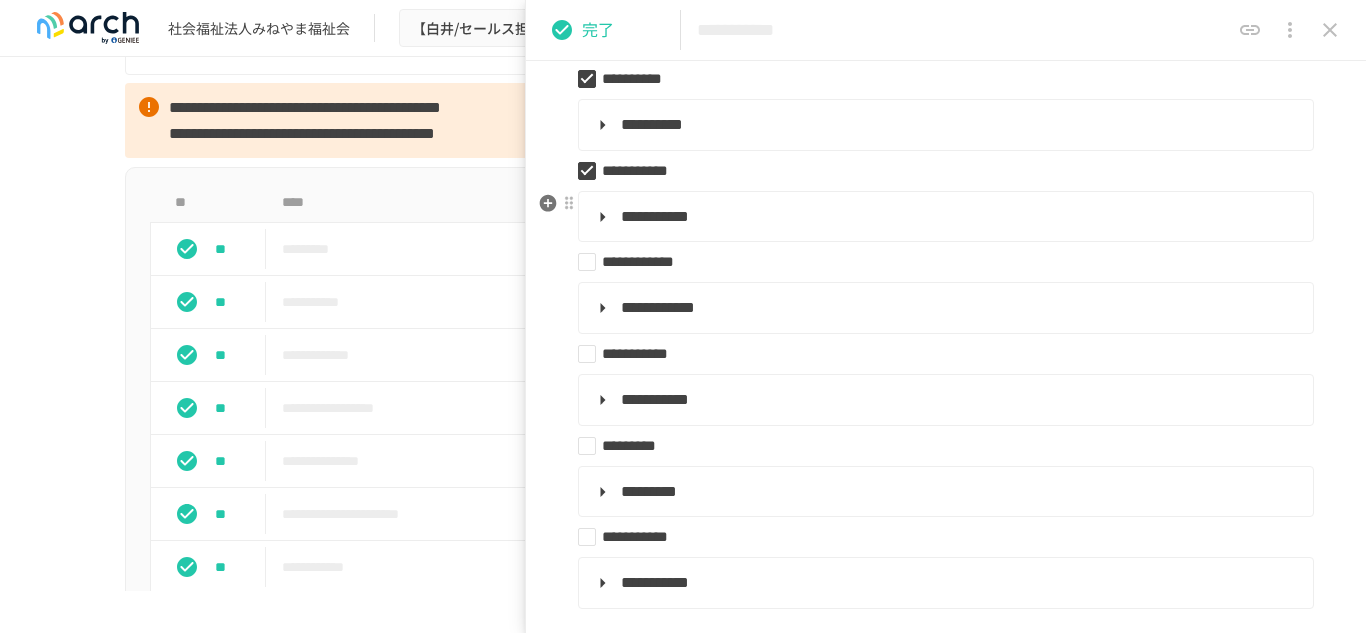 click on "**********" at bounding box center [946, 694] 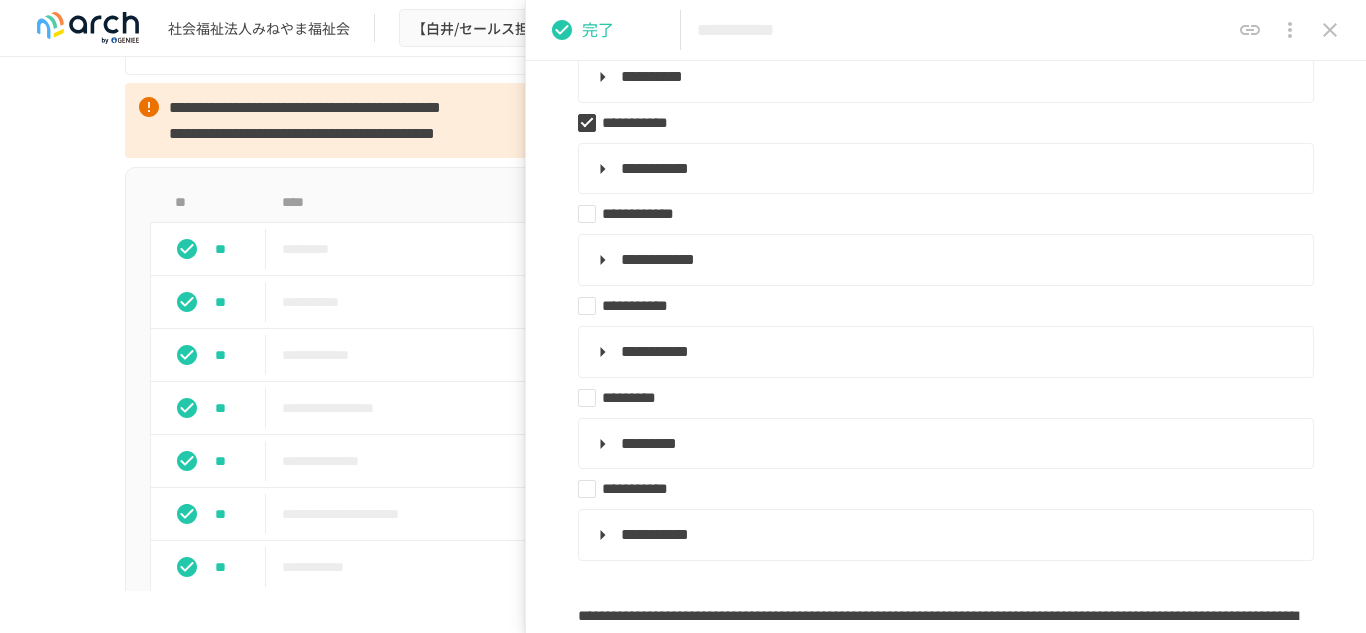 scroll, scrollTop: 426, scrollLeft: 0, axis: vertical 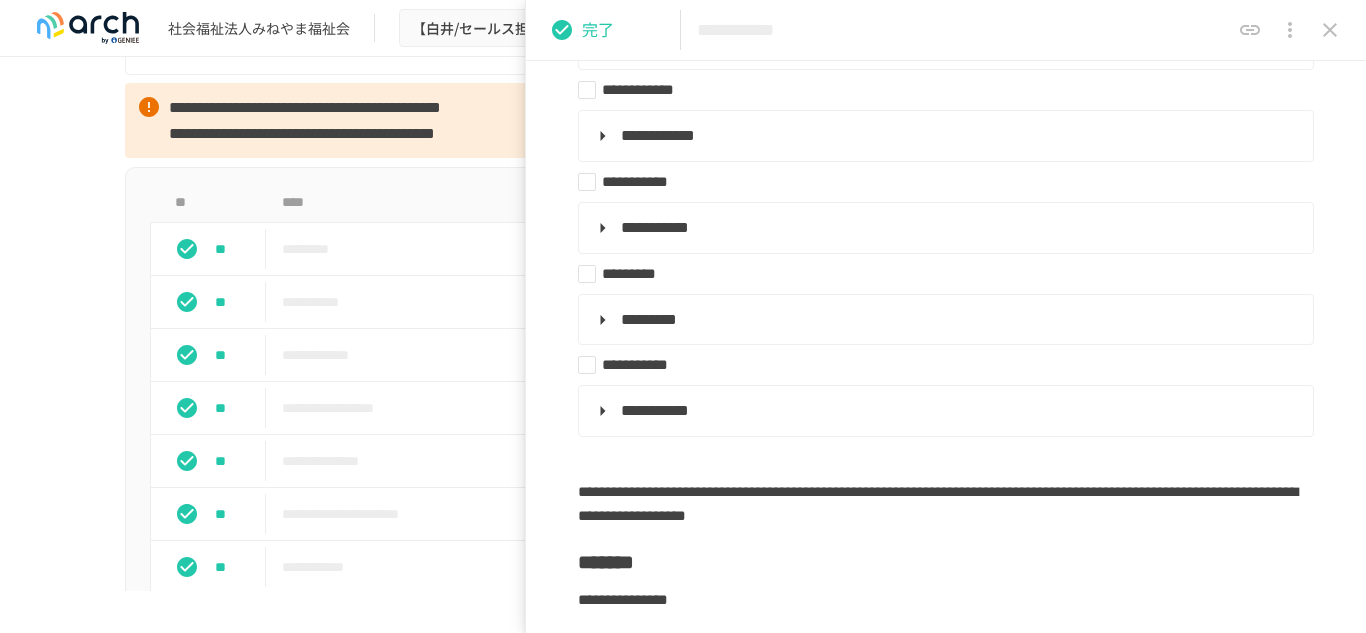 click 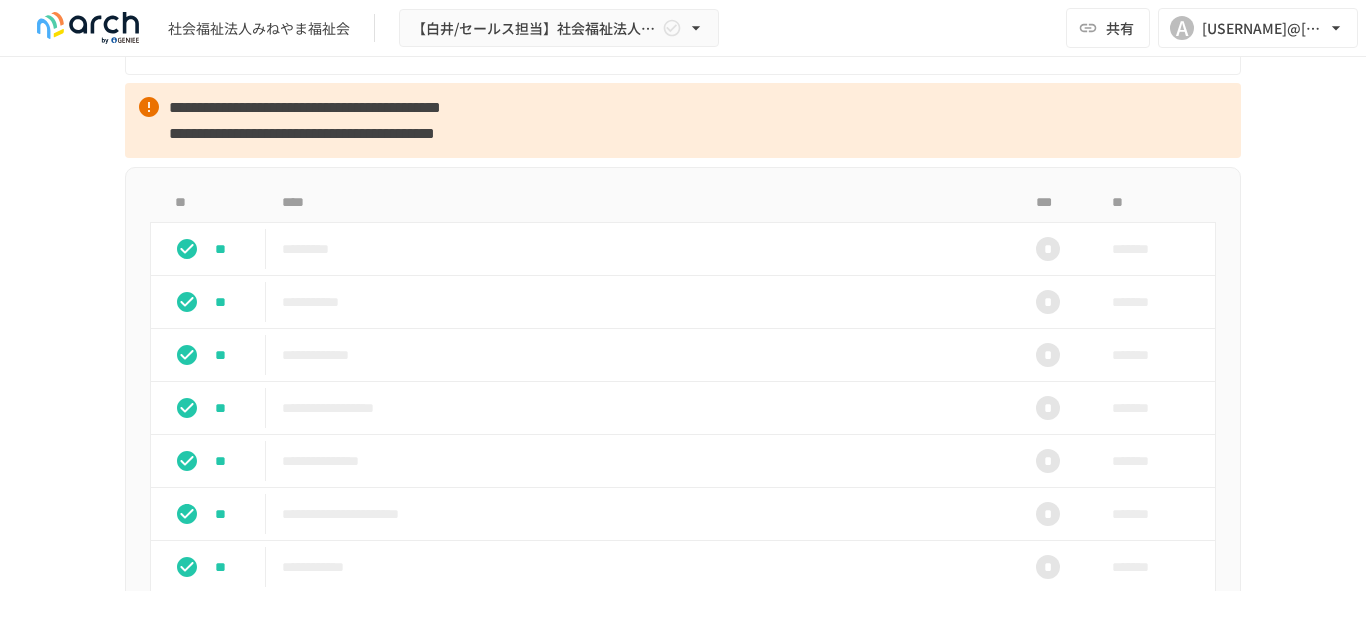 scroll, scrollTop: 2701, scrollLeft: 0, axis: vertical 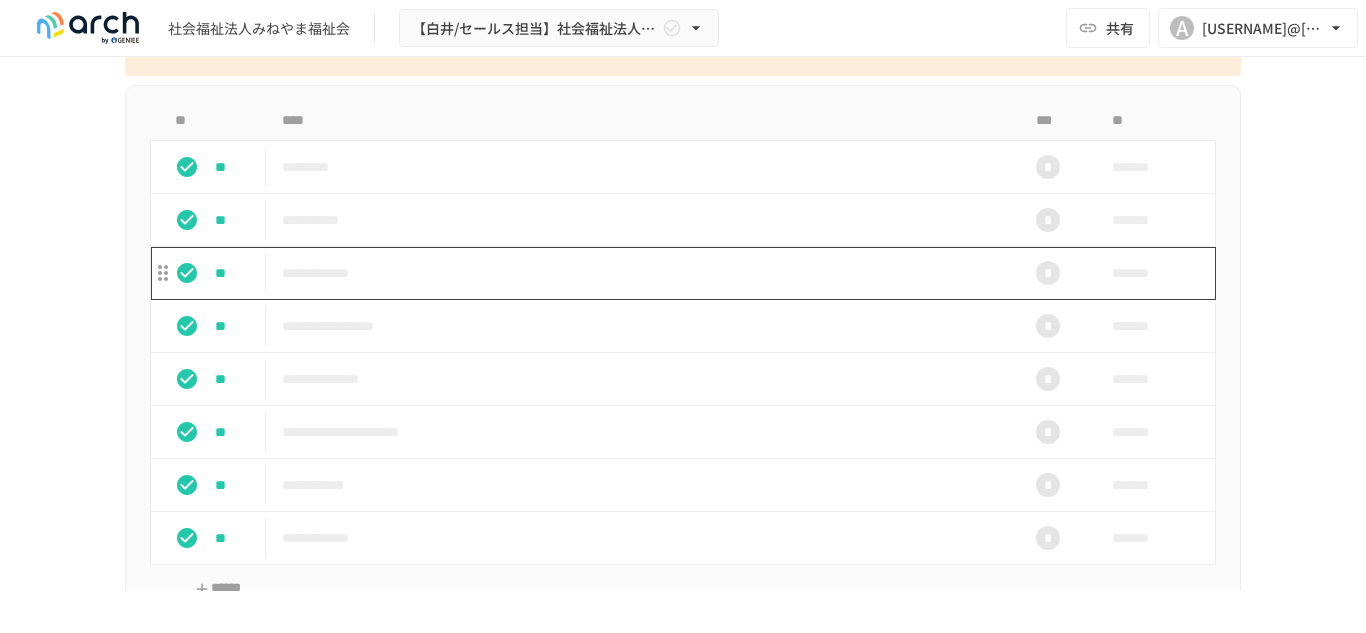 click on "**********" at bounding box center [641, 273] 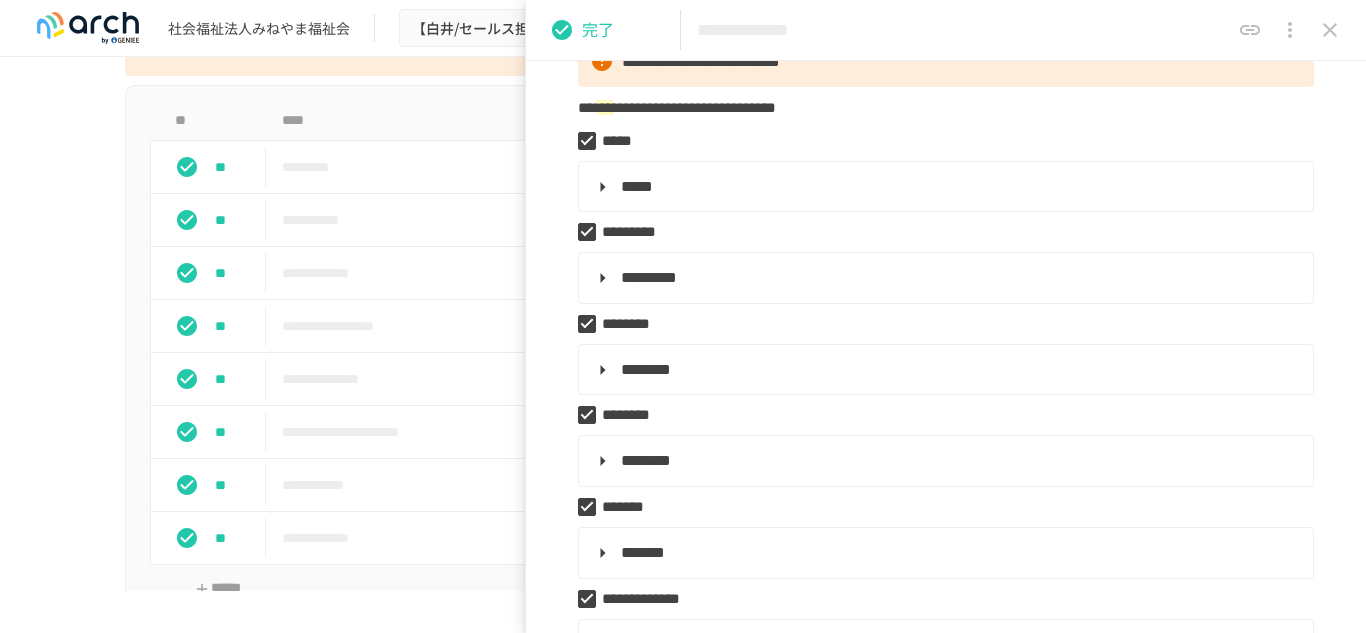 scroll, scrollTop: 248, scrollLeft: 0, axis: vertical 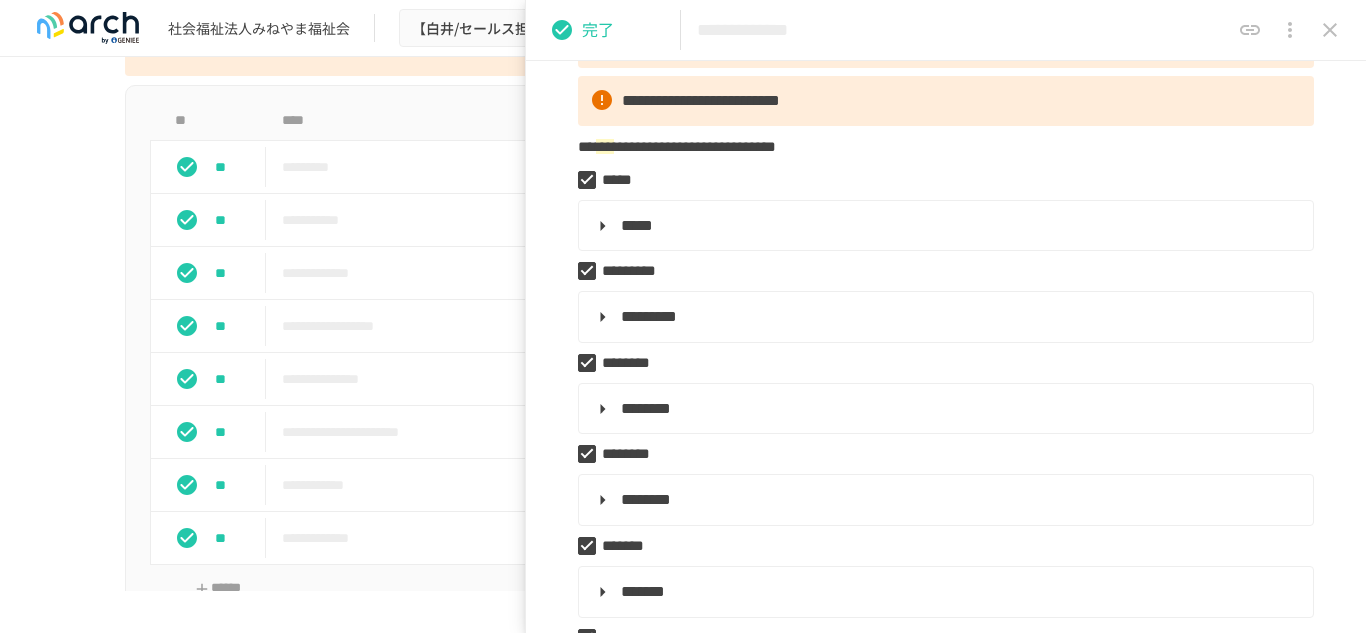 click on "****" at bounding box center (641, 121) 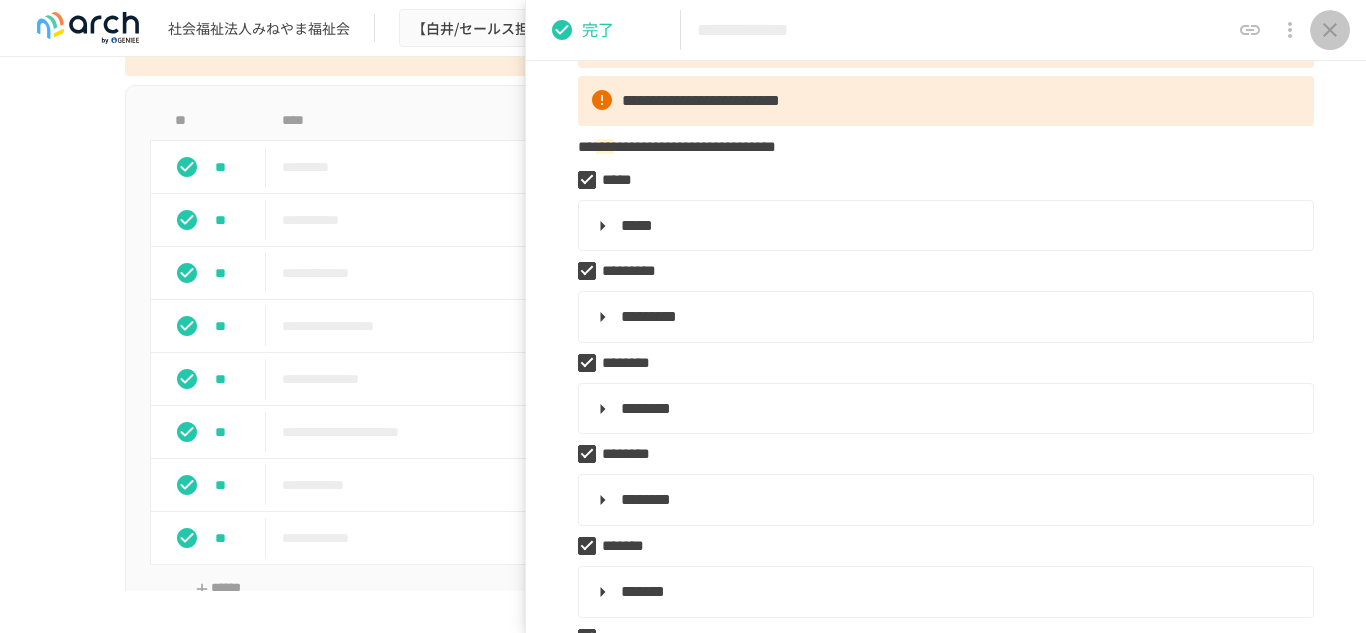 click 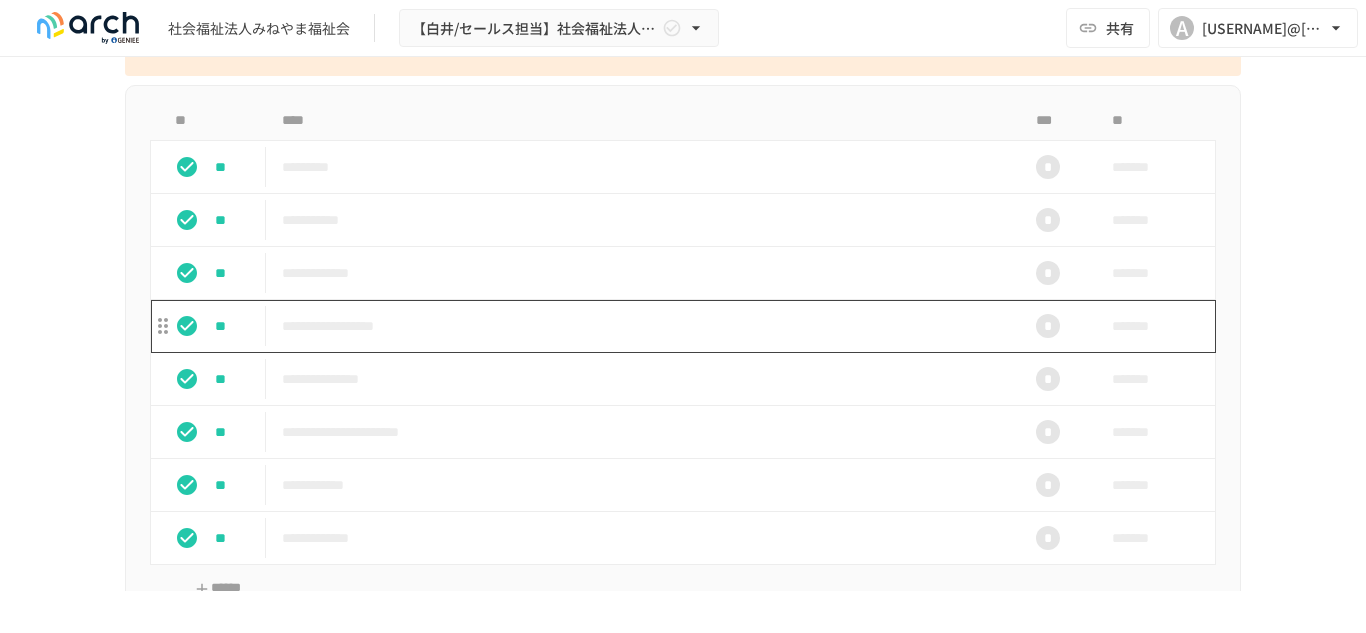 click on "**********" at bounding box center [641, 326] 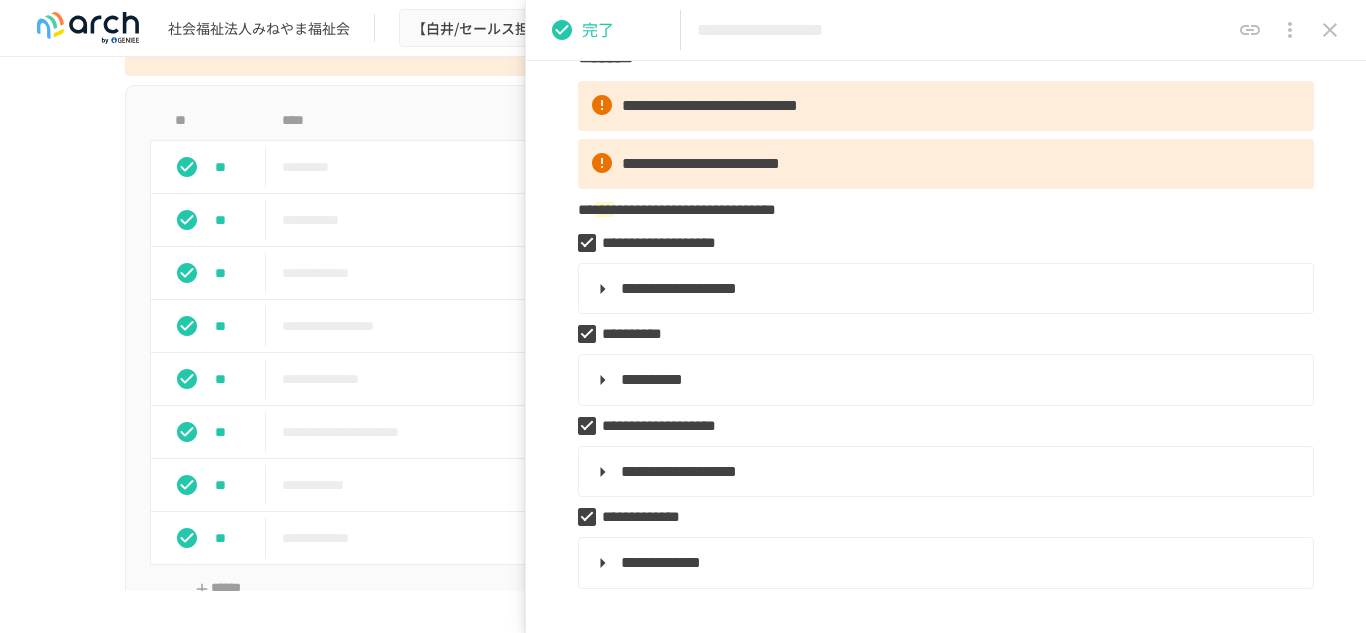scroll, scrollTop: 182, scrollLeft: 0, axis: vertical 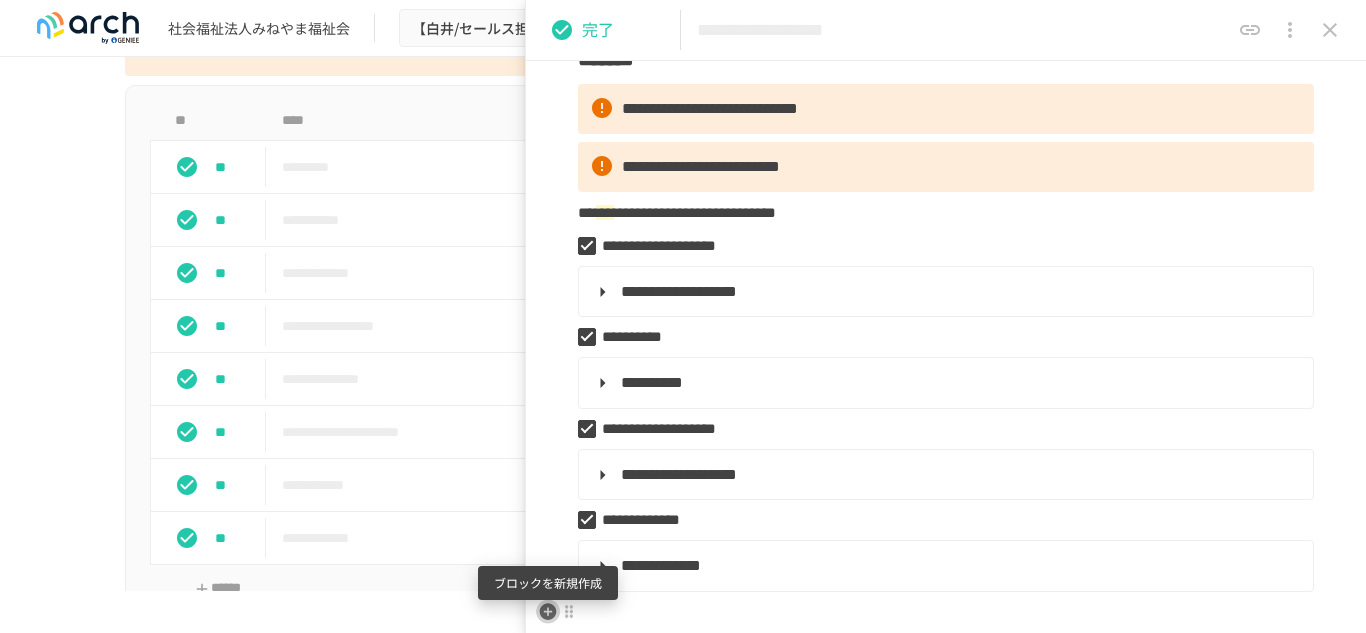 click 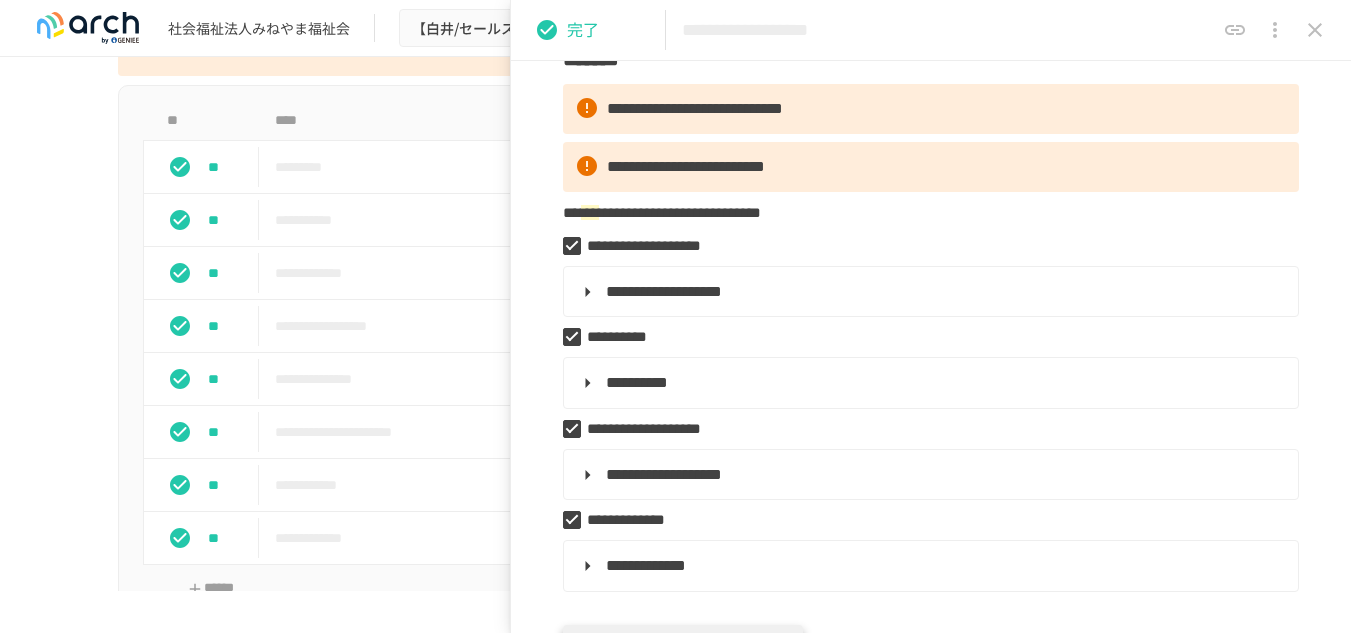 click 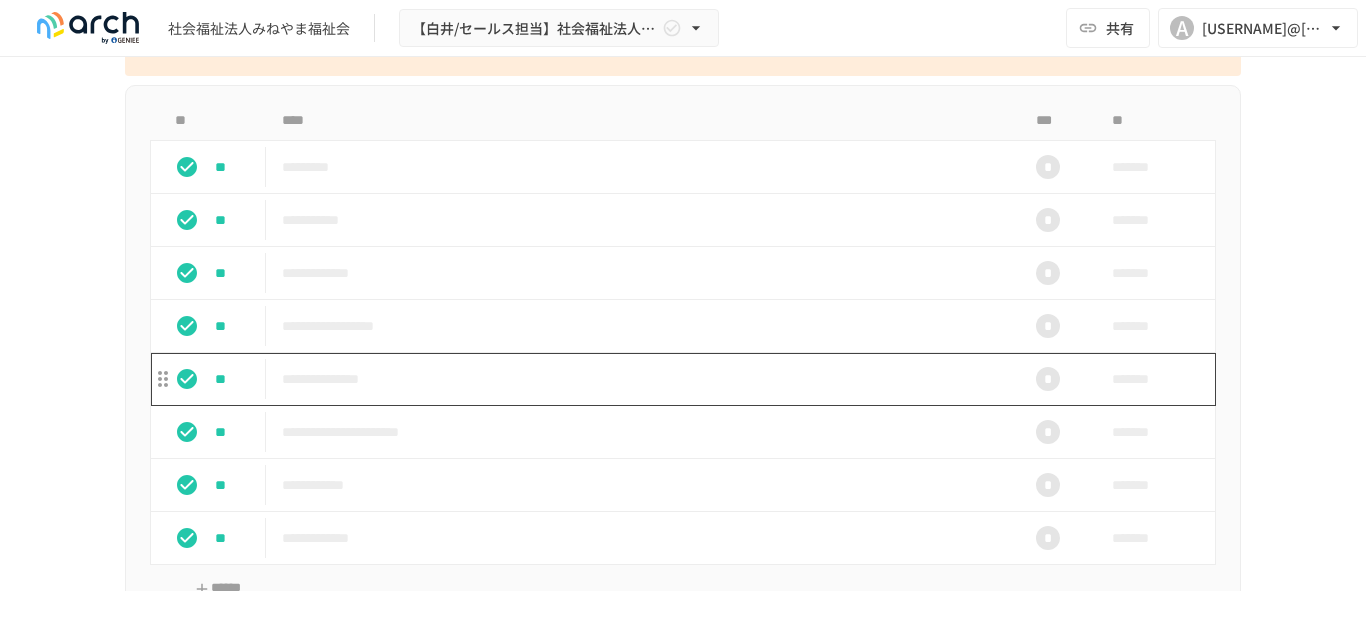 click on "**********" at bounding box center [641, 379] 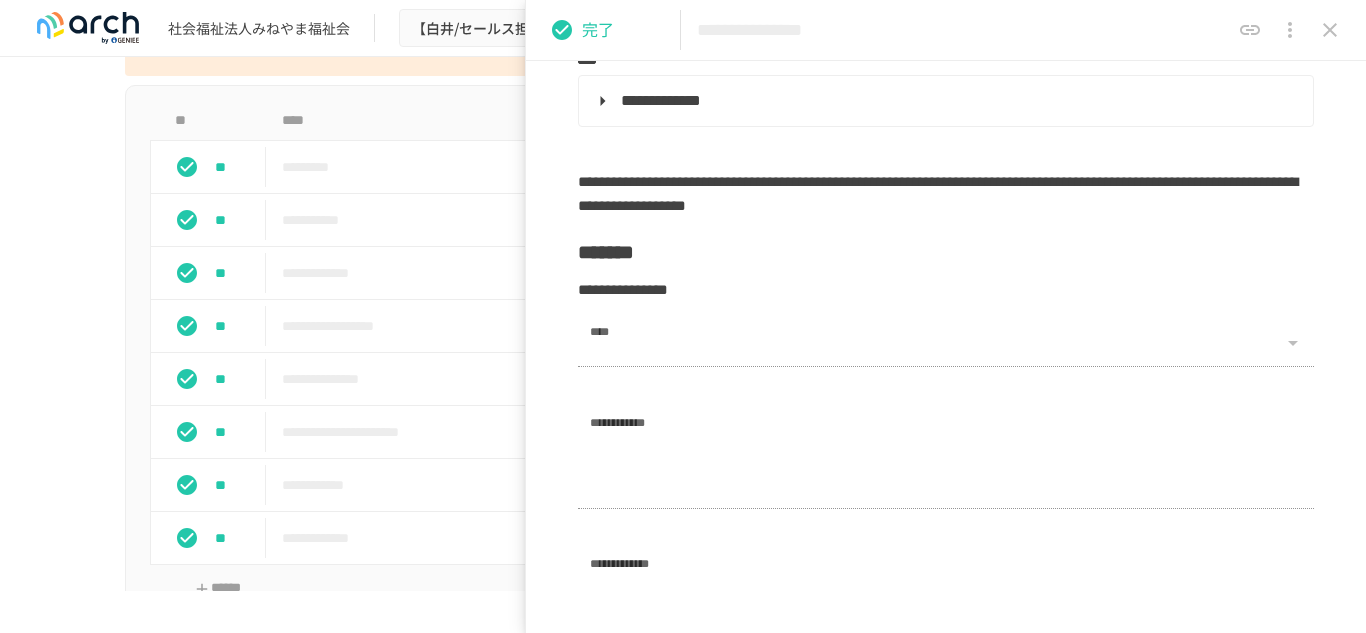 scroll, scrollTop: 0, scrollLeft: 0, axis: both 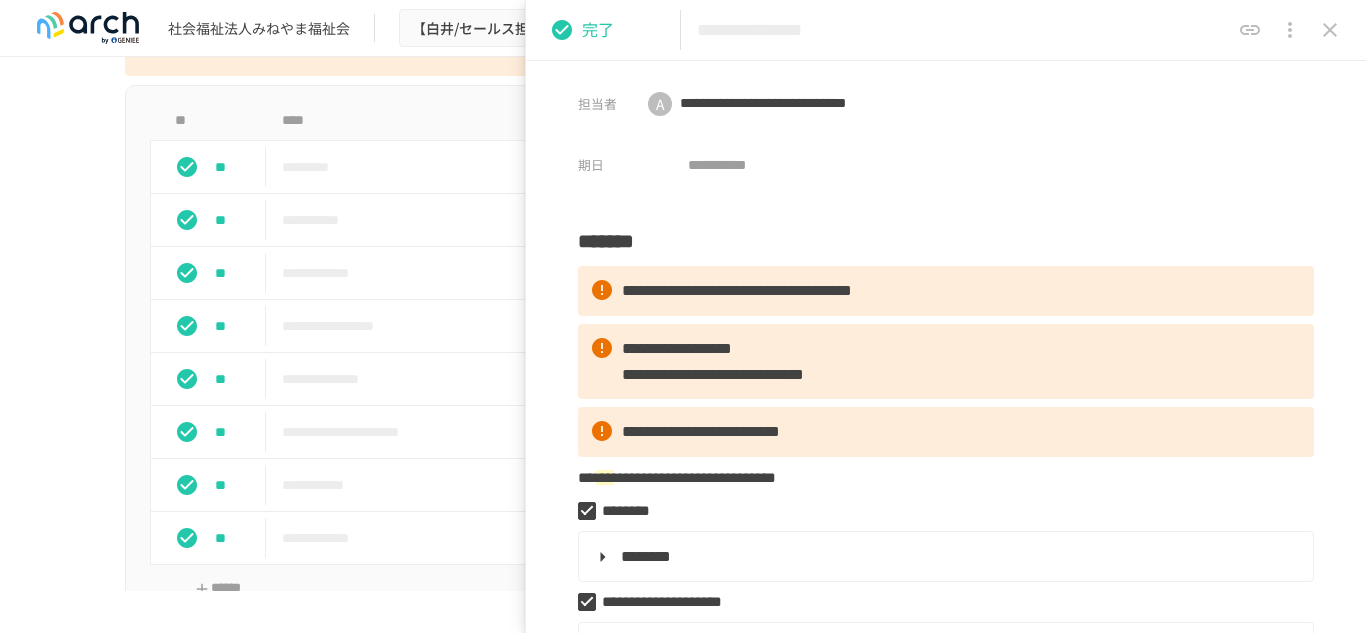 click 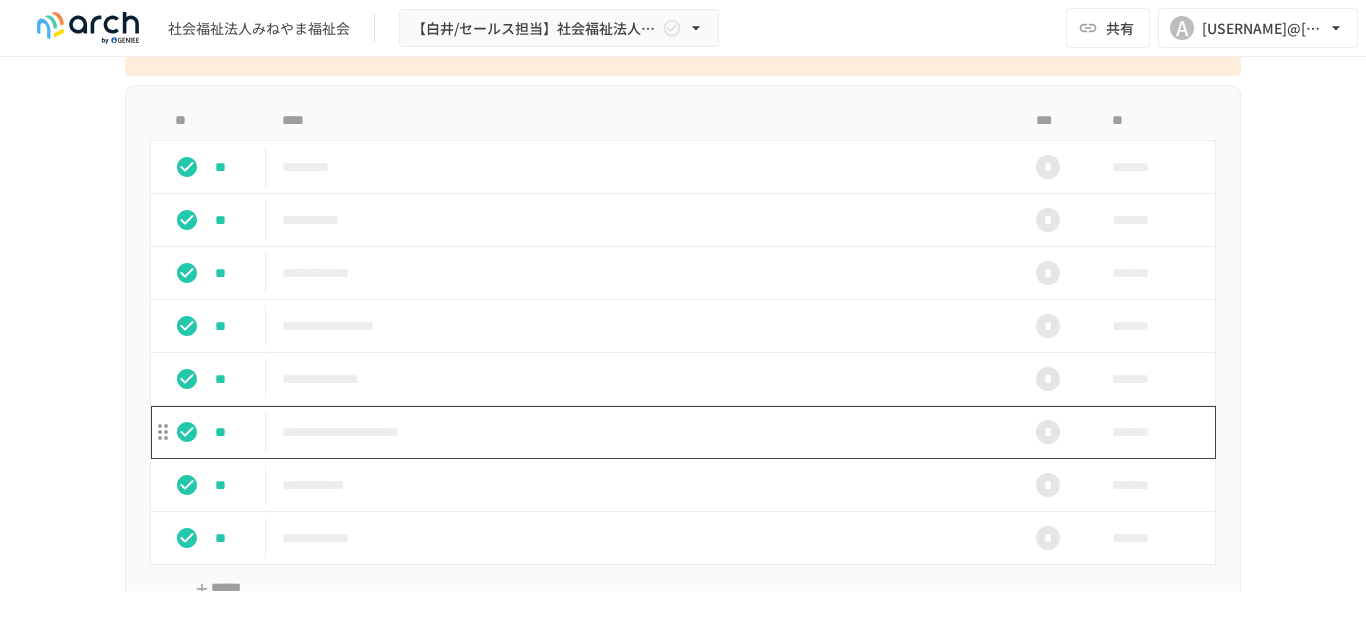 click on "**********" at bounding box center (641, 432) 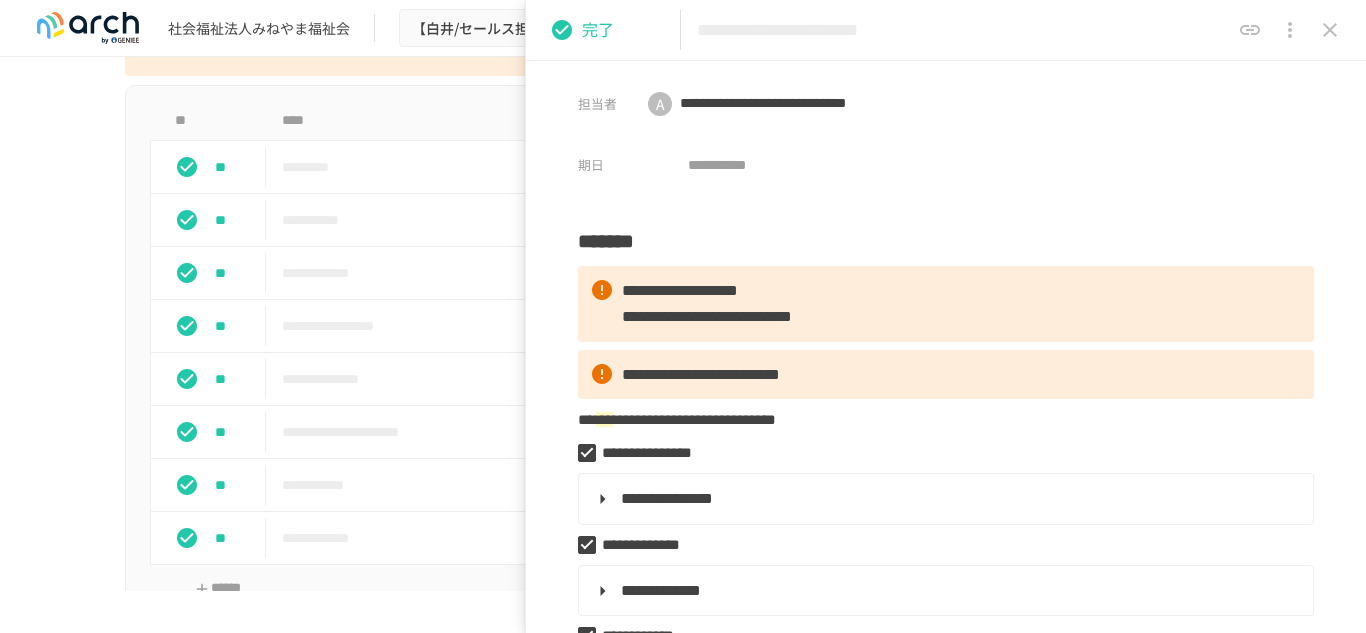 click 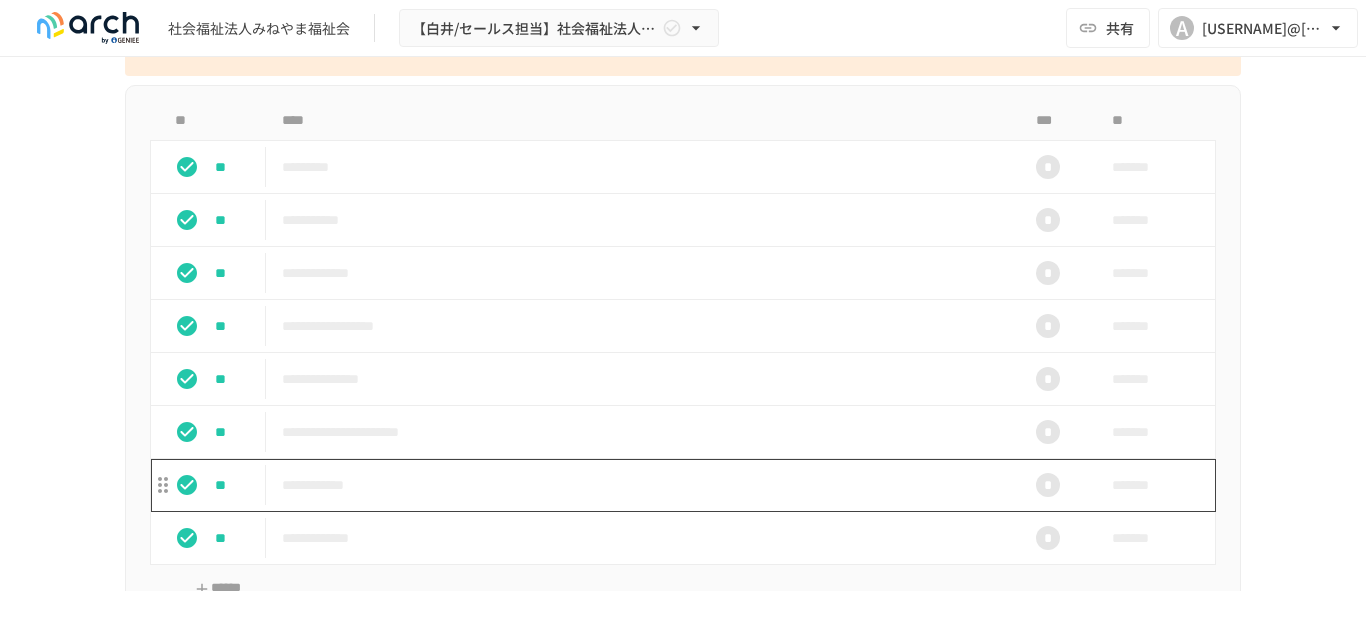 click on "**********" at bounding box center [641, 485] 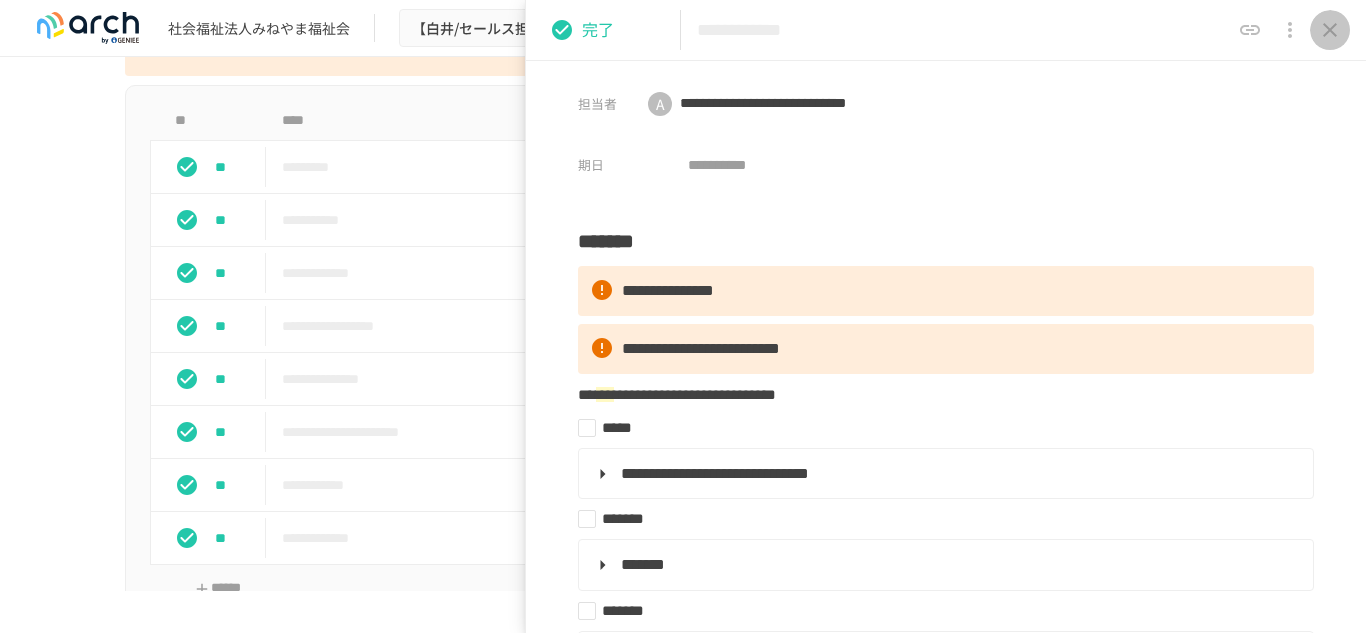 click 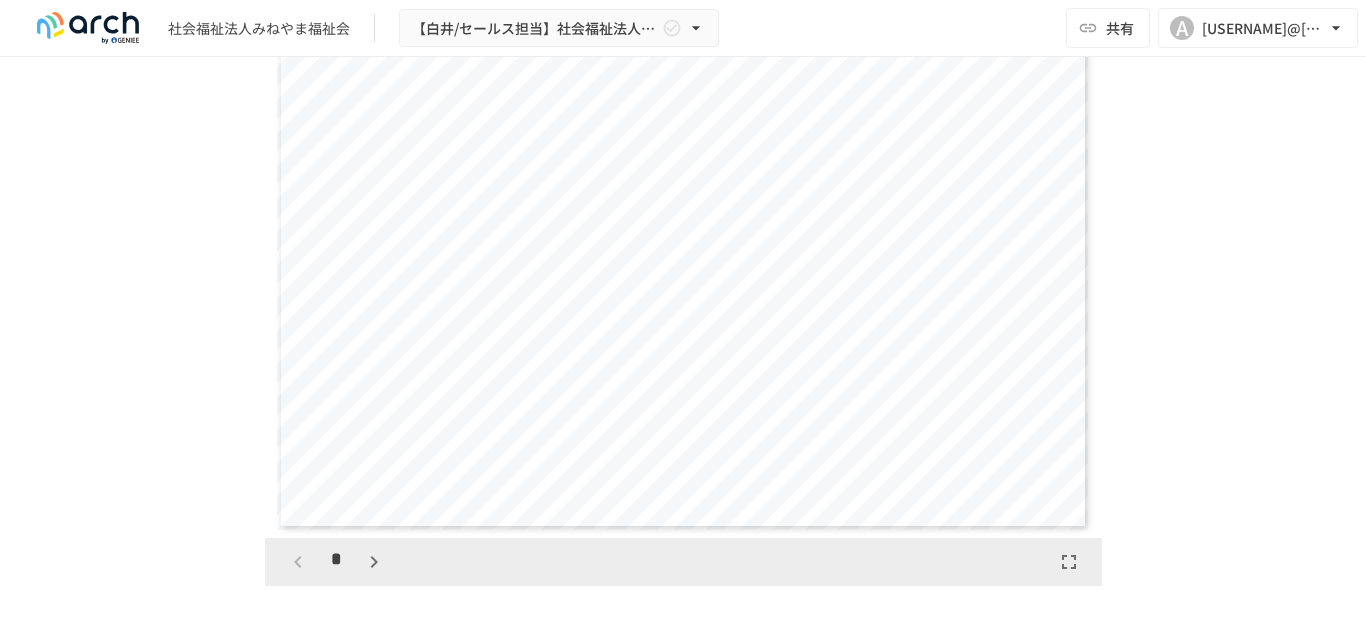 scroll, scrollTop: 2111, scrollLeft: 0, axis: vertical 